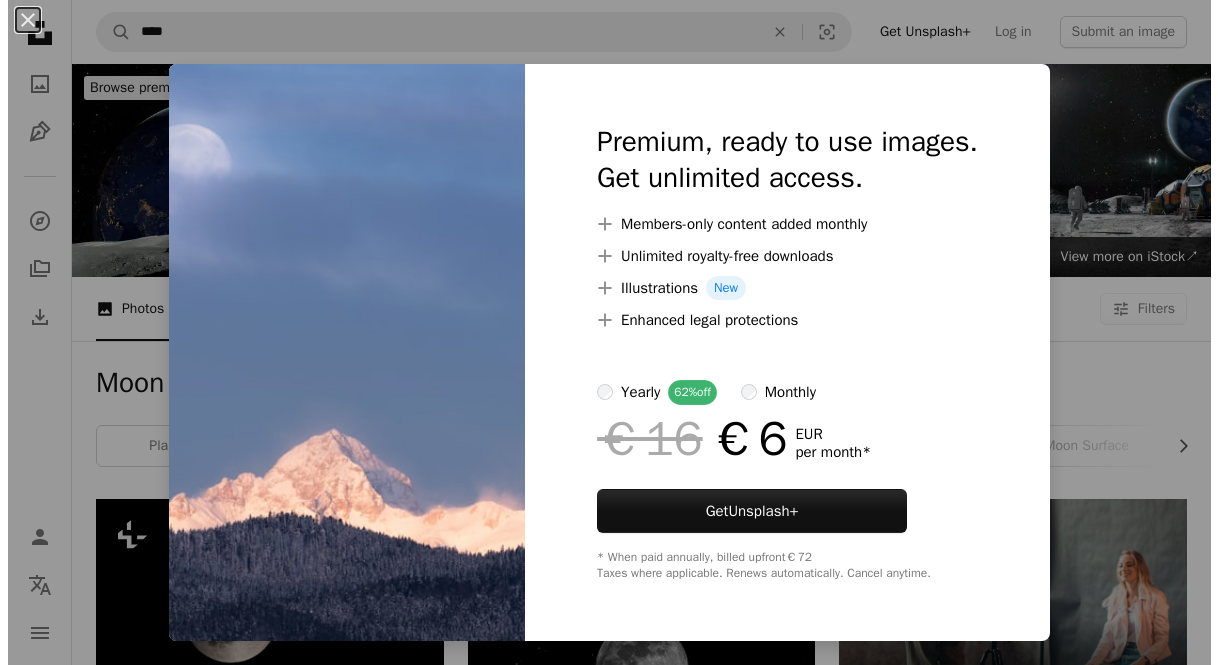scroll, scrollTop: 5170, scrollLeft: 0, axis: vertical 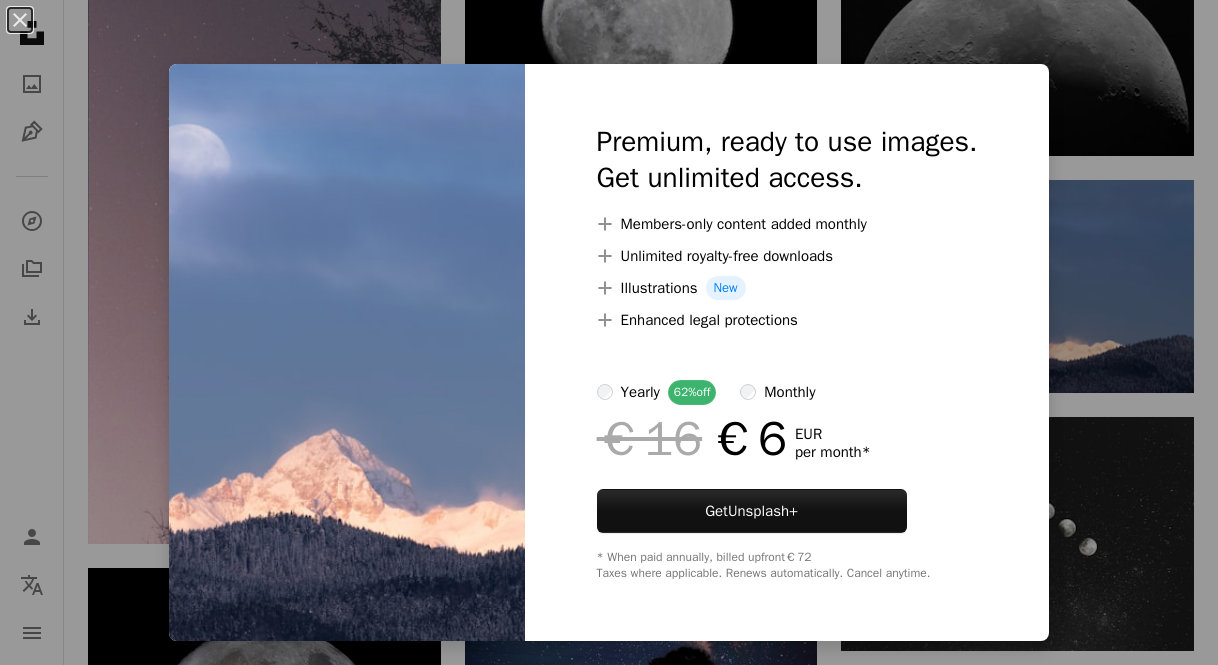 click on "A X shape Unsplash uses cookies and similar technologies to secure our site, provide useful features to free and paying users, and to ensure optimal performance. By clicking "Accept all cookies" or closing this prompt, you consent to the use of all cookies. By clicking "Accept essential only", you consent only to the use of cookies that are strictly necessary for the site to function. See our  Cookie Policy  for more info. Manage cookies Accept essential only Accept all cookies Unsplash logo Unsplash Home A photo Pen Tool A compass A stack of folders Download Person Localization icon navigation menu A magnifying glass **** An X shape Visual search Get Unsplash+ Log in Submit an image Browse premium images on iStock  |  20% off at iStock  ↗ Browse premium images on iStock 20% off at iStock  ↗ View more  ↗ View more on iStock  ↗ A photo Photos   12k Pen Tool Illustrations   552 A stack of folders Collections   72k A group of people Users   7.9k A copyright icon © License Arrow down Aspect ratio sun" at bounding box center (609, -762) 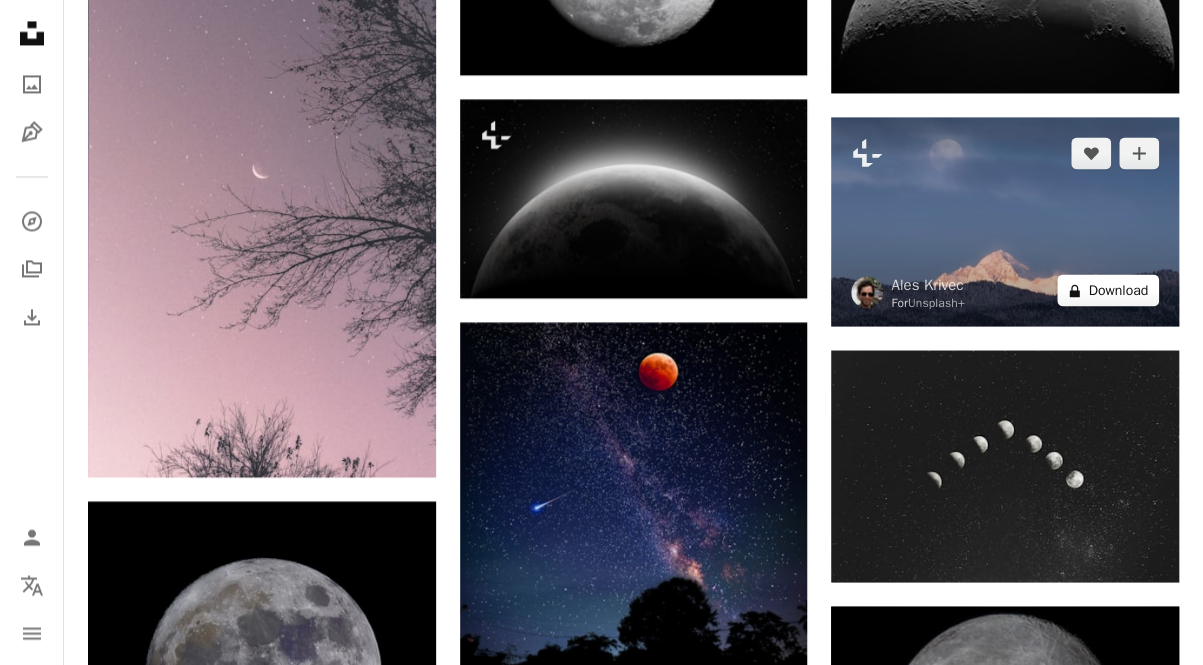 click on "A lock Download" at bounding box center [1108, 290] 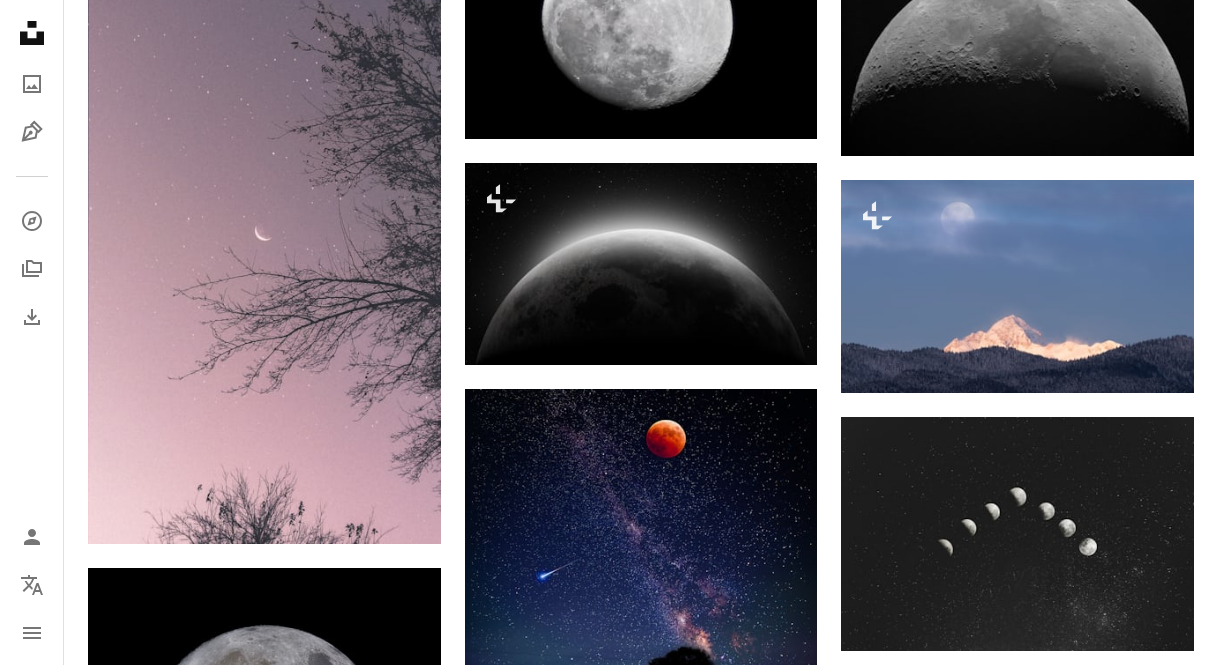 click on "Premium, ready to use images. Get unlimited access. A plus sign Members-only content added monthly A plus sign Unlimited royalty-free downloads A plus sign Illustrations  New A plus sign Enhanced legal protections yearly 62%  off monthly €16   €6 EUR per month * Get  Unsplash+ * When paid annually, billed upfront  €72 Taxes where applicable. Renews automatically. Cancel anytime." at bounding box center (787, 3998) 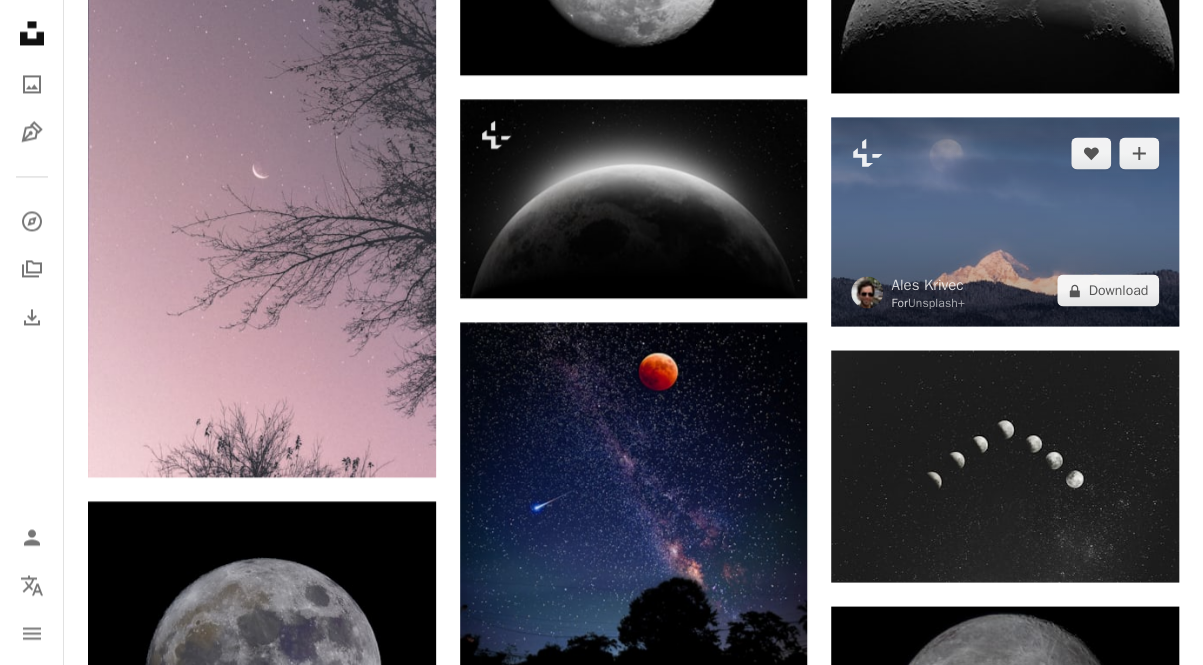 click at bounding box center (1005, 221) 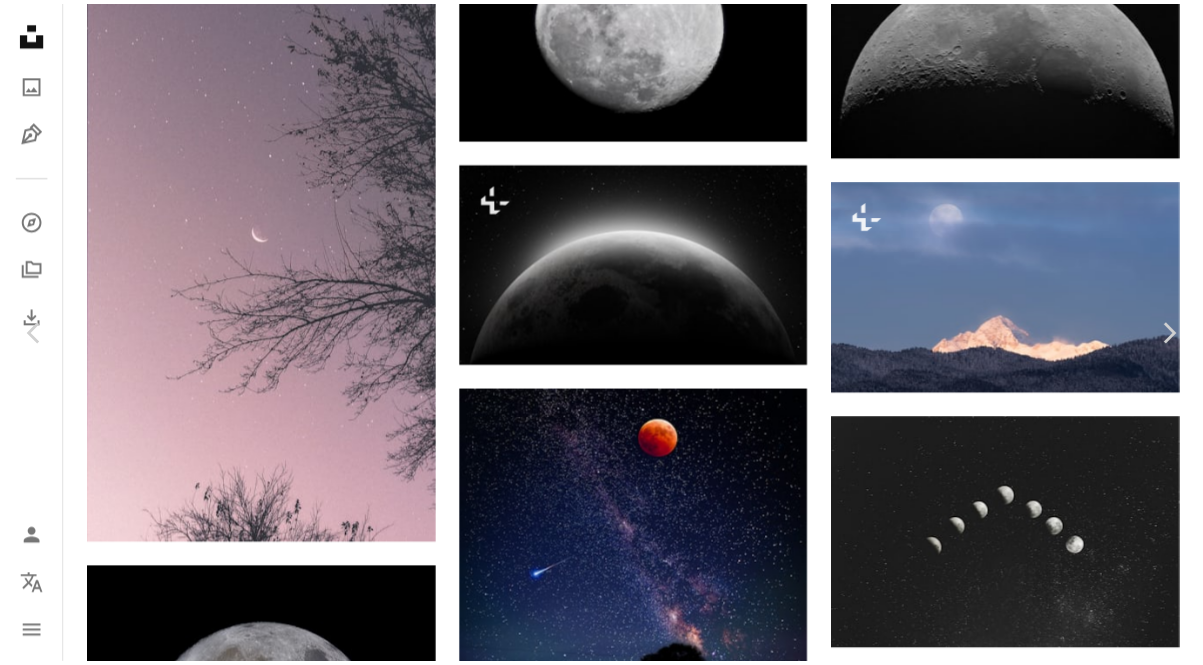 scroll, scrollTop: 199, scrollLeft: 0, axis: vertical 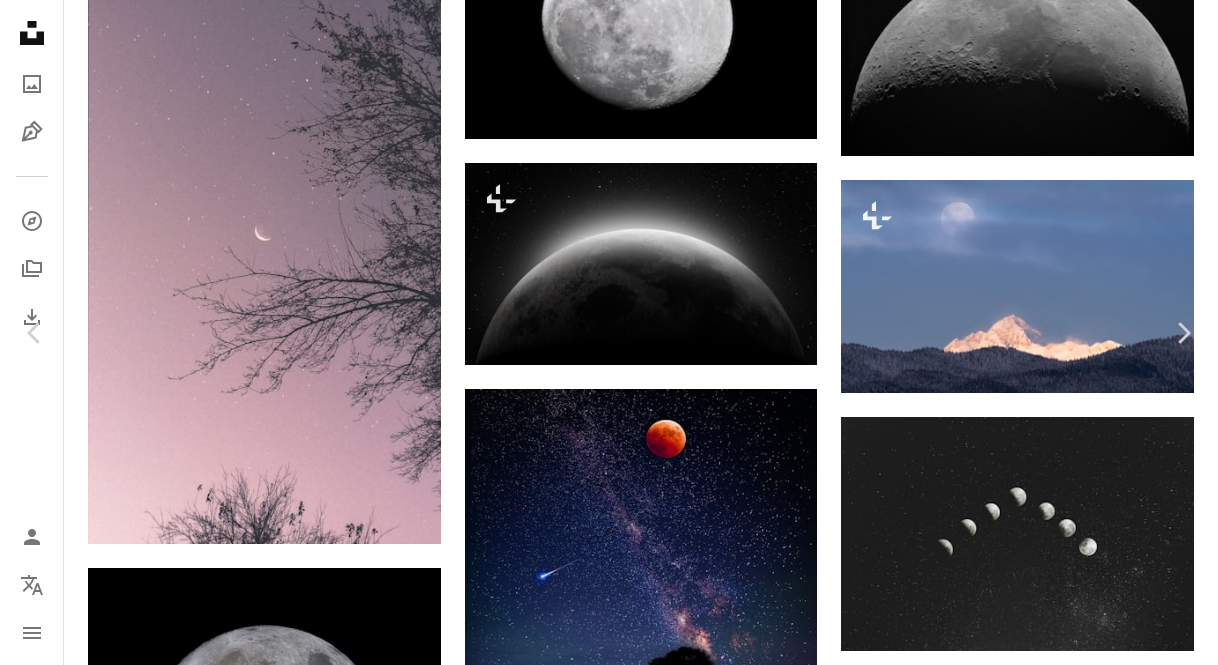 click on "A X shape Unsplash uses cookies and similar technologies to secure our site, provide useful features to free and paying users, and to ensure optimal performance. By clicking "Accept all cookies" or closing this prompt, you consent to the use of all cookies. By clicking "Accept essential only", you consent only to the use of cookies that are strictly necessary for the site to function. See our  Cookie Policy  for more info. Manage cookies Accept essential only Accept all cookies Unsplash logo Unsplash Home A photo Pen Tool A compass A stack of folders Download Person Localization icon navigation menu A magnifying glass **** An X shape Visual search Get Unsplash+ Log in Submit an image Browse premium images on iStock  |  20% off at iStock  ↗ Browse premium images on iStock 20% off at iStock  ↗ View more  ↗ View more on iStock  ↗ A photo Photos   12k Pen Tool Illustrations   552 A stack of folders Collections   72k A group of people Users   7.9k A copyright icon © License Arrow down Aspect ratio sun" at bounding box center [609, -762] 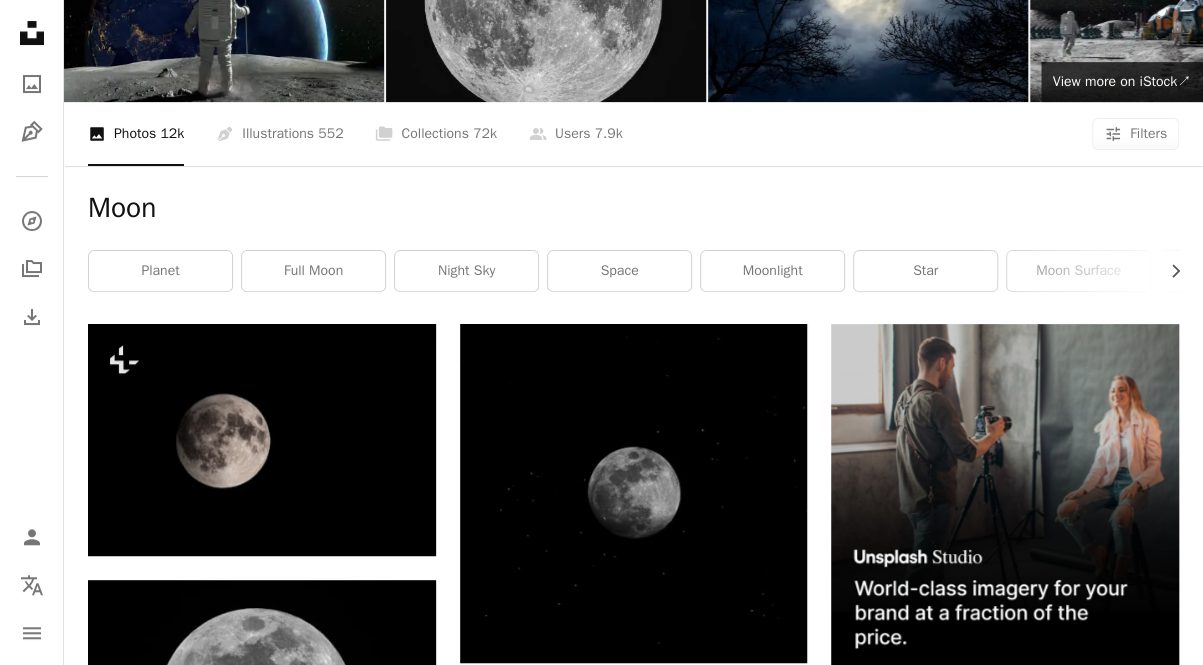scroll, scrollTop: 0, scrollLeft: 0, axis: both 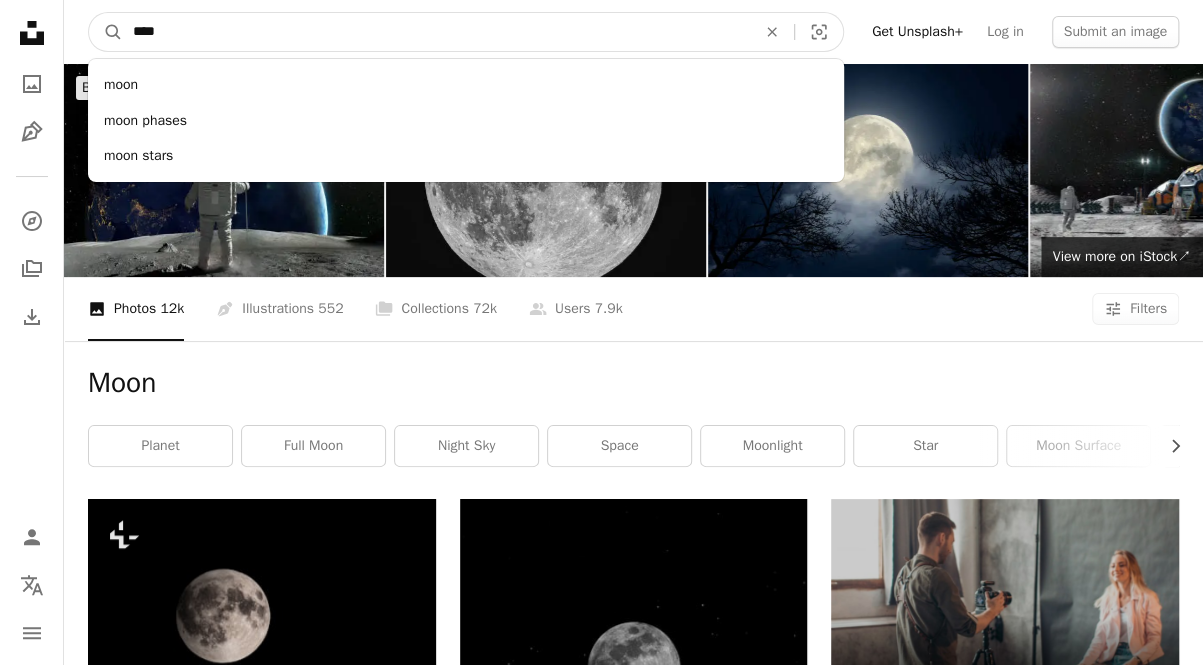 drag, startPoint x: 409, startPoint y: 27, endPoint x: 444, endPoint y: 63, distance: 50.20956 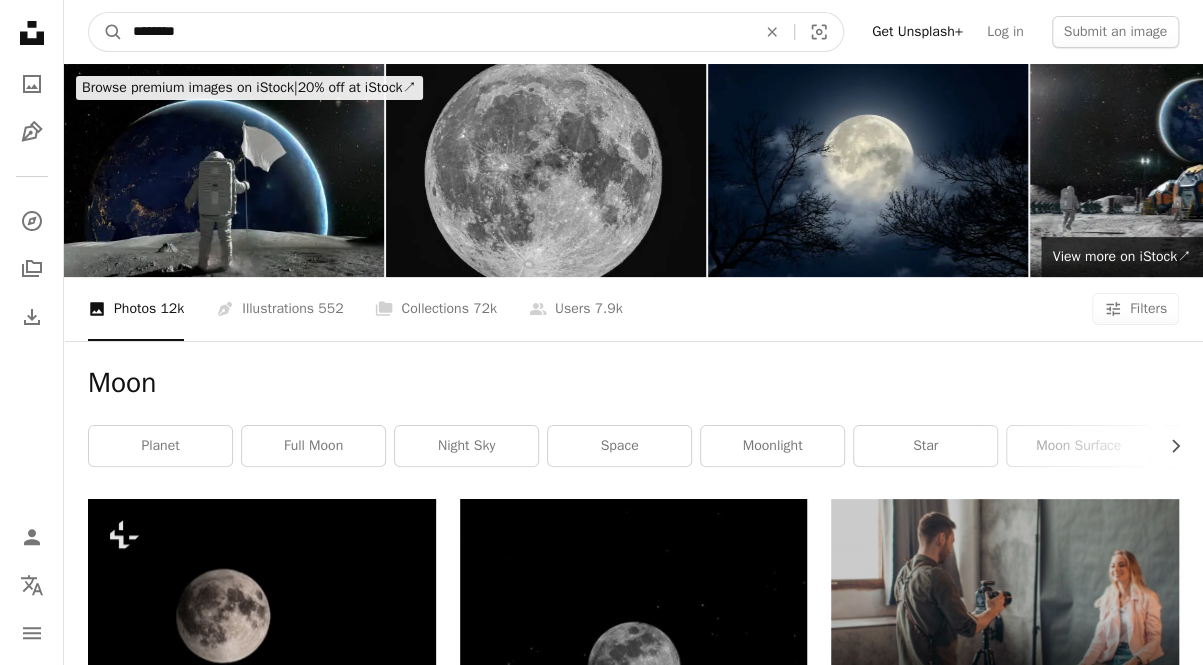 type on "********" 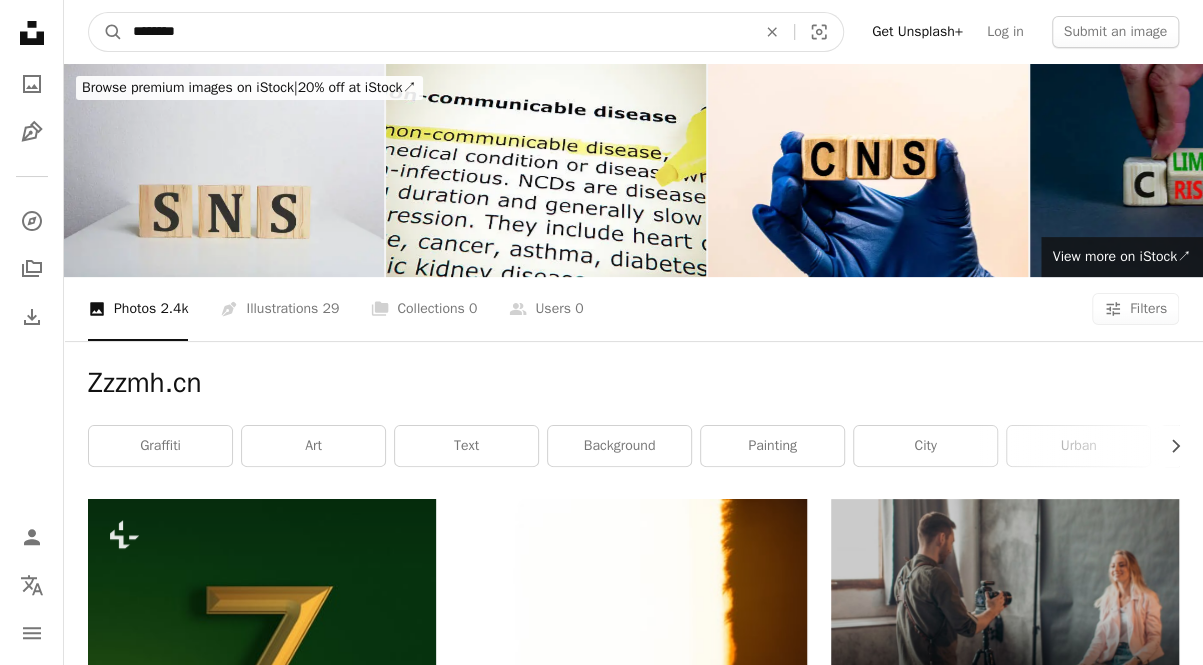 drag, startPoint x: 240, startPoint y: 34, endPoint x: 25, endPoint y: 34, distance: 215 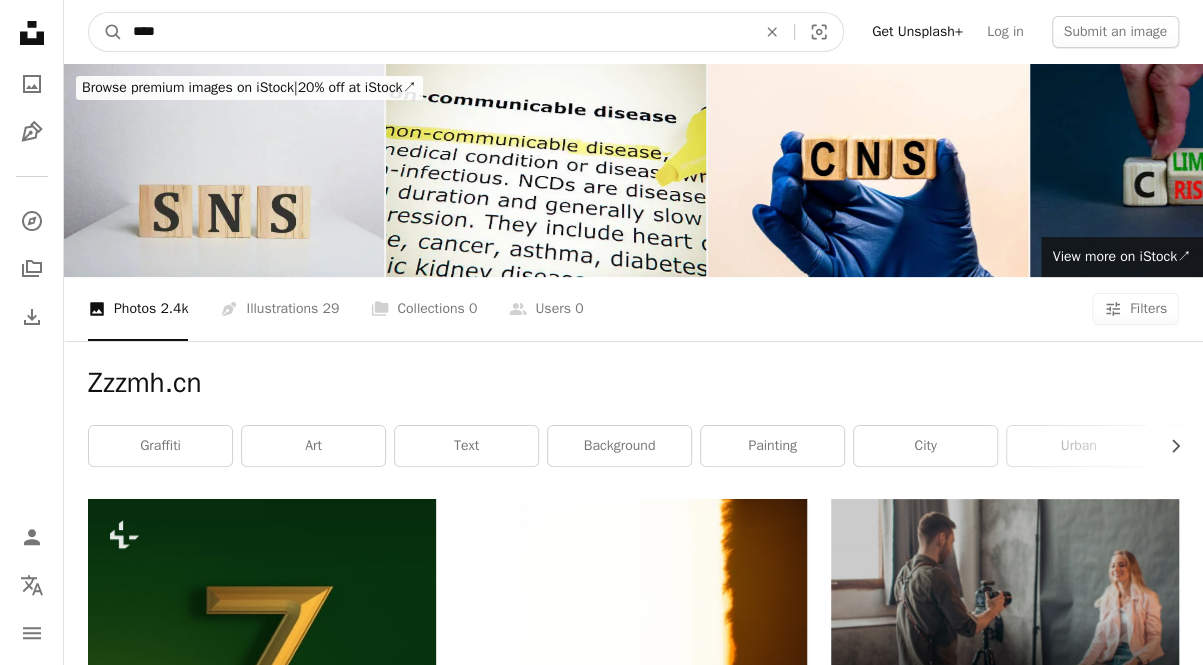type on "****" 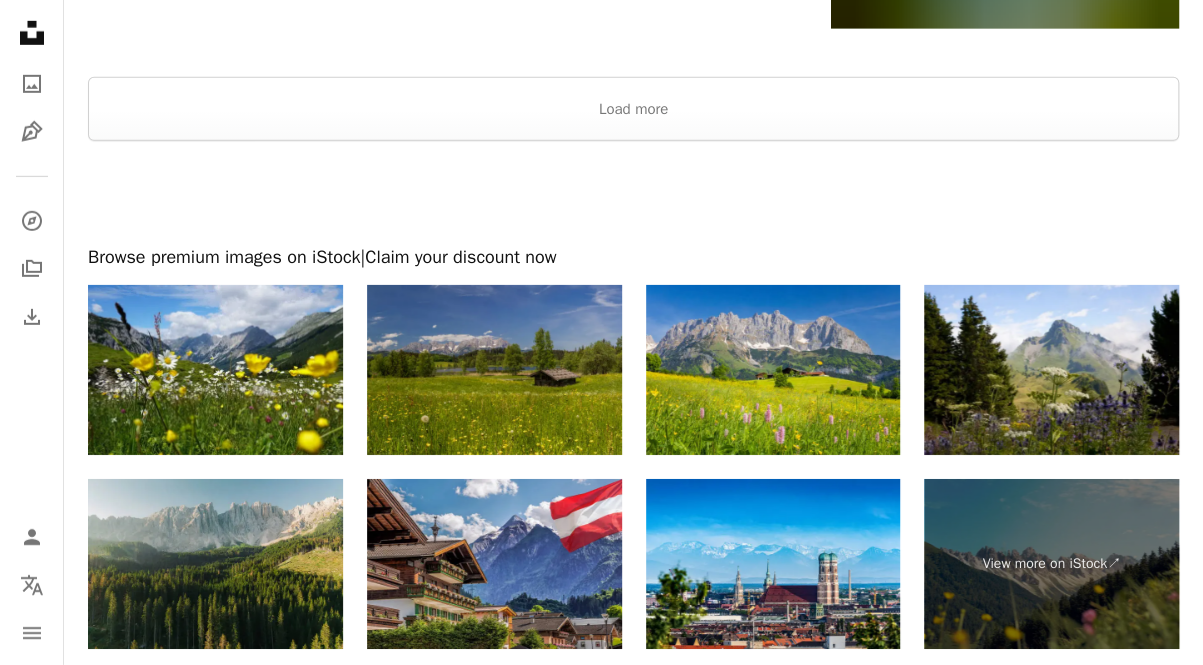 scroll, scrollTop: 2994, scrollLeft: 0, axis: vertical 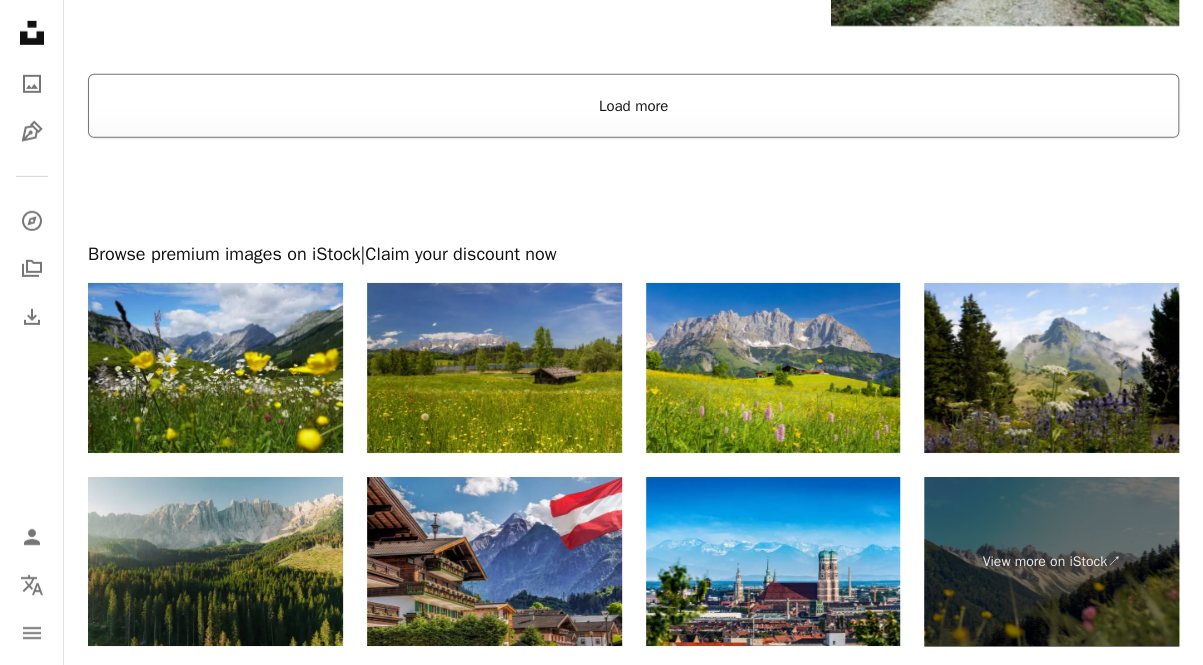 click on "Load more" at bounding box center (633, 106) 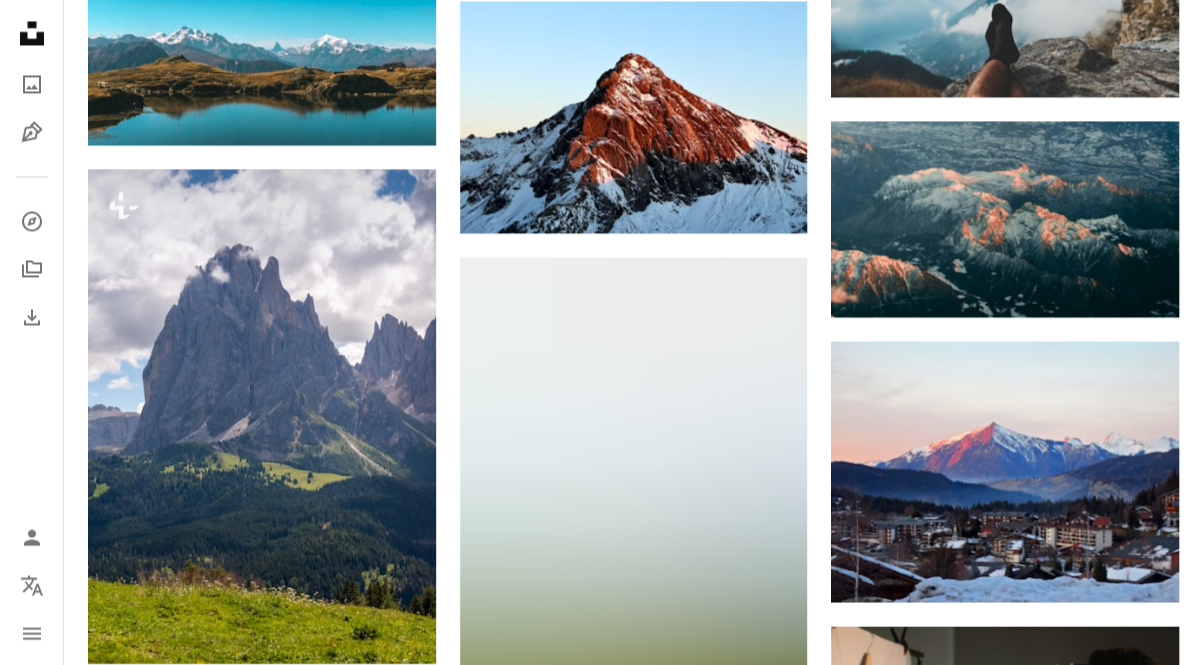 scroll, scrollTop: 5688, scrollLeft: 0, axis: vertical 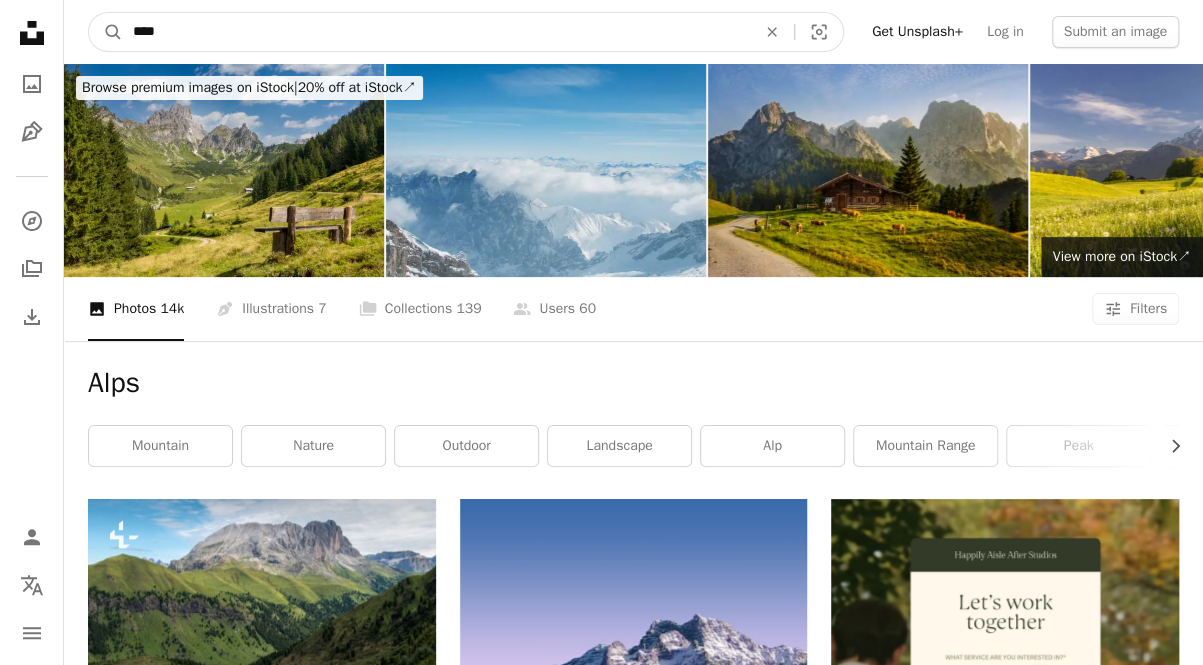 drag, startPoint x: 267, startPoint y: 38, endPoint x: 76, endPoint y: 44, distance: 191.09422 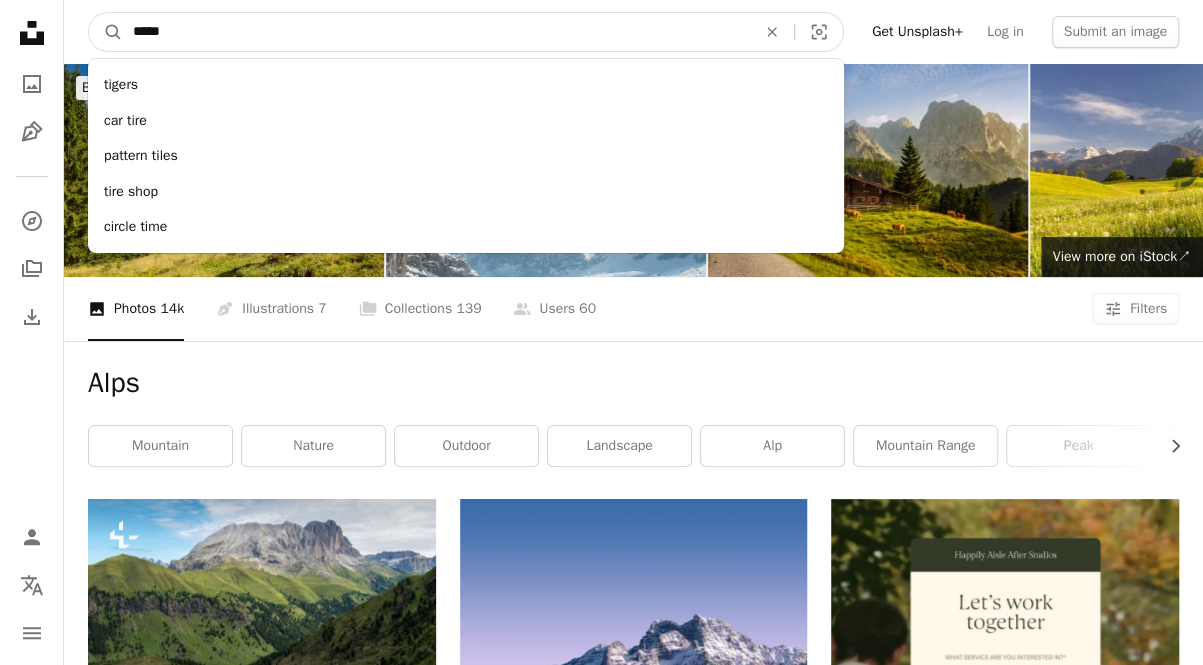 type on "*****" 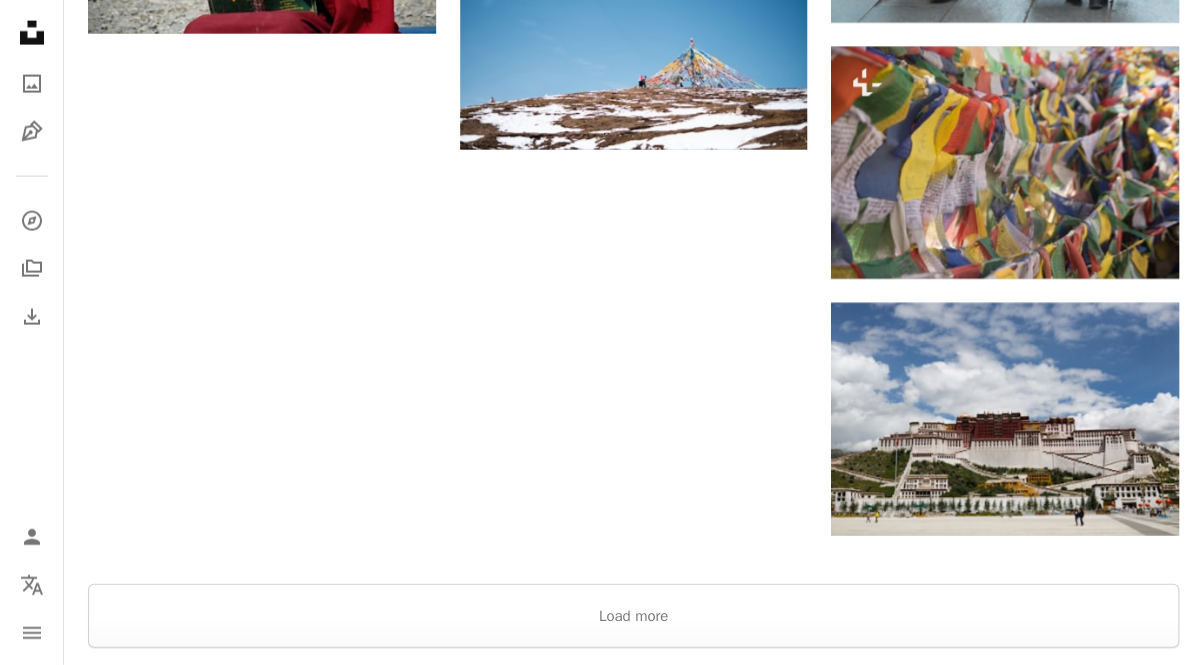 scroll, scrollTop: 2195, scrollLeft: 0, axis: vertical 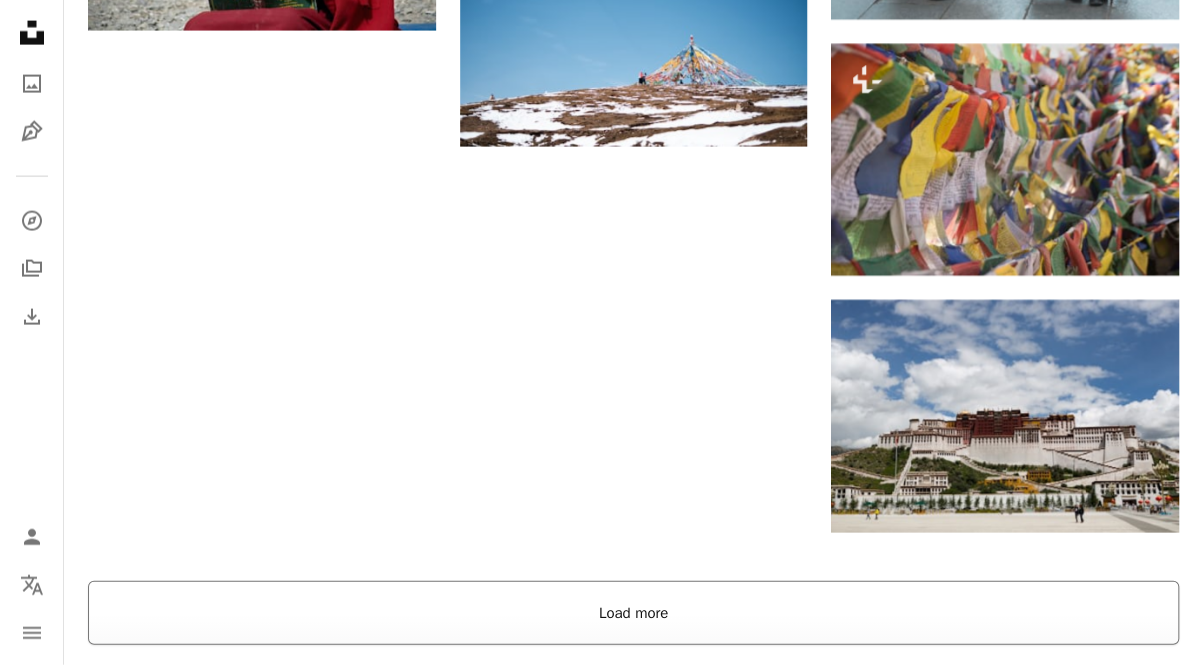 click on "Load more" at bounding box center [633, 613] 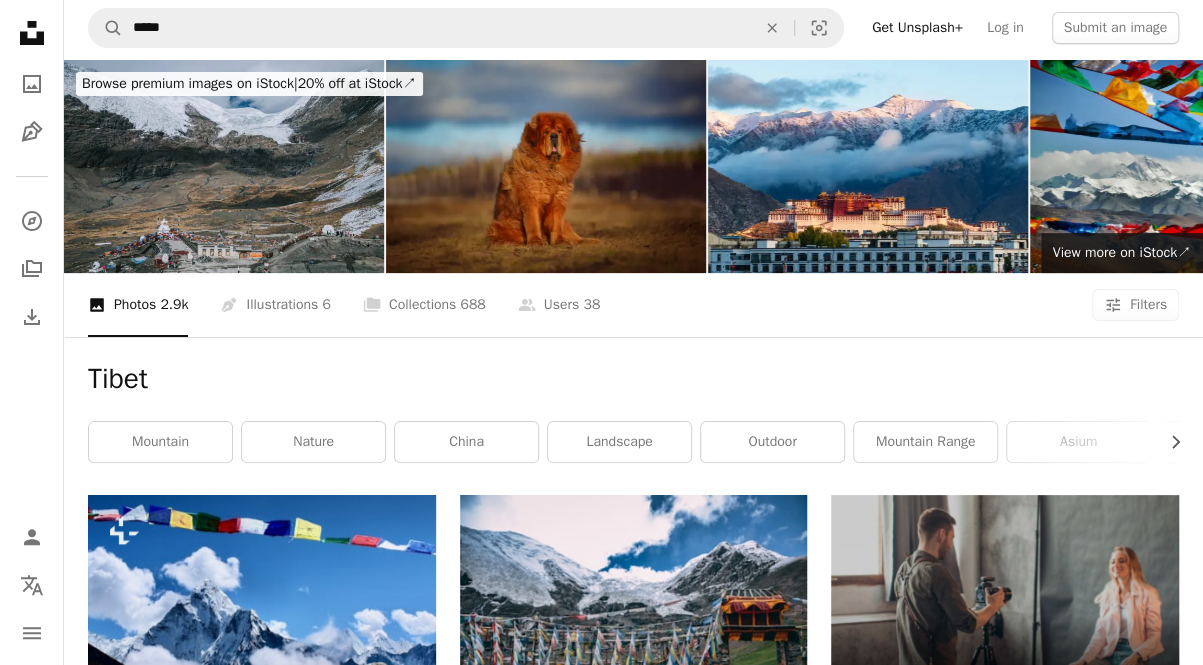 scroll, scrollTop: 0, scrollLeft: 0, axis: both 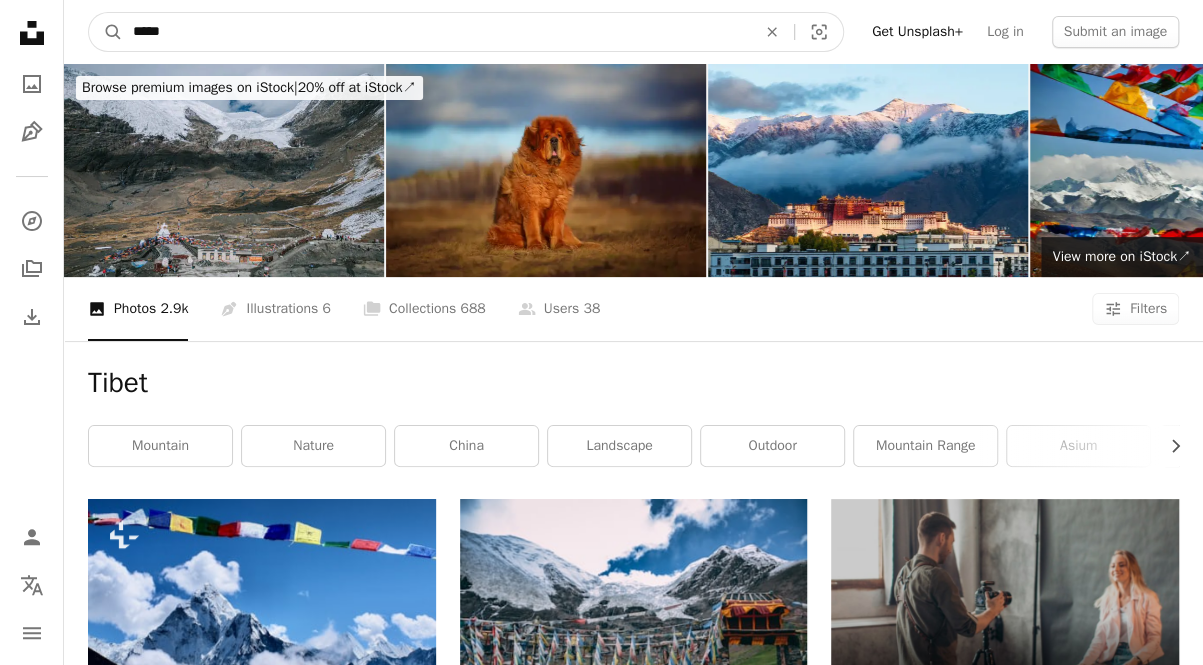 click on "*****" at bounding box center [436, 32] 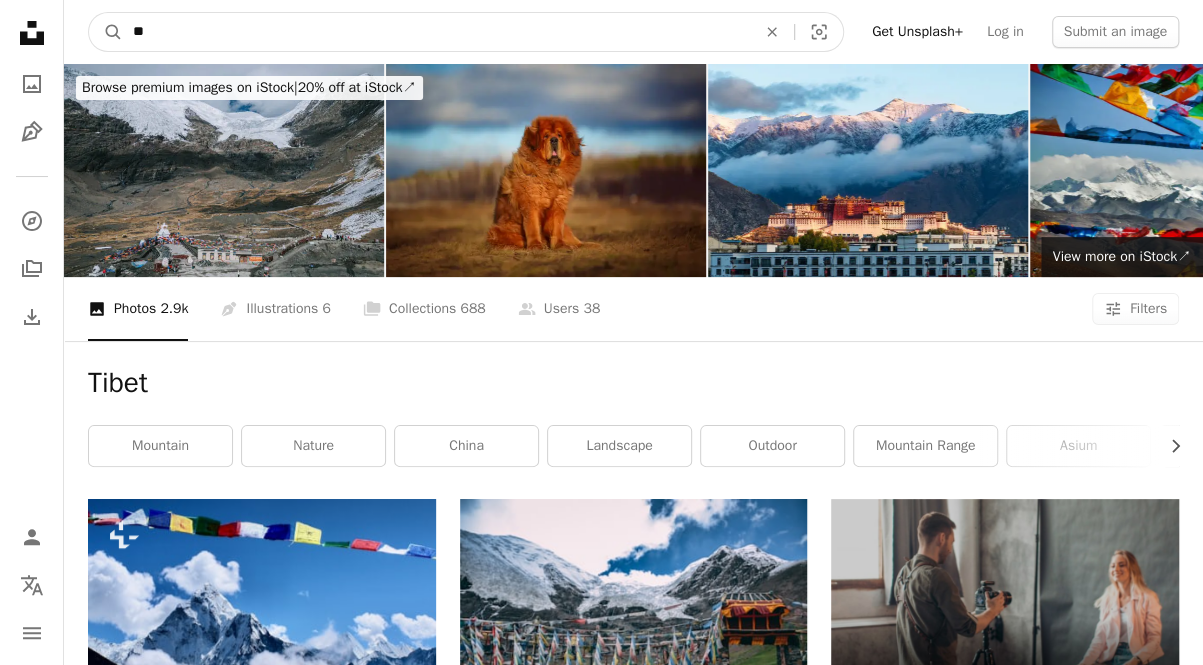type on "*" 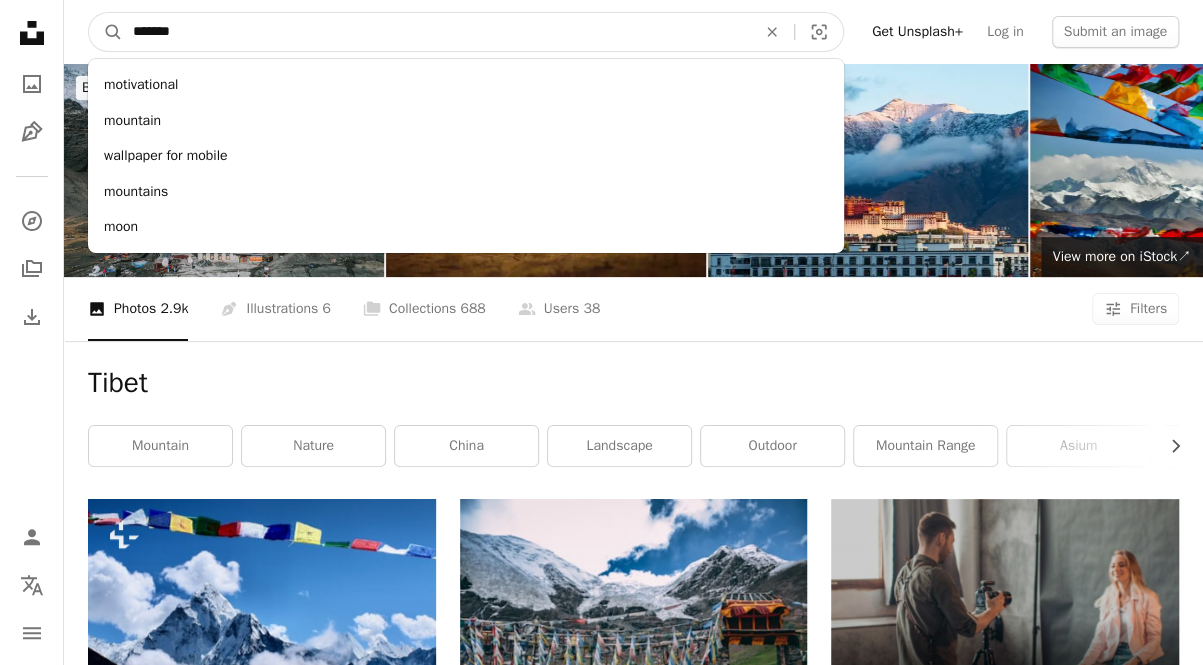 type on "********" 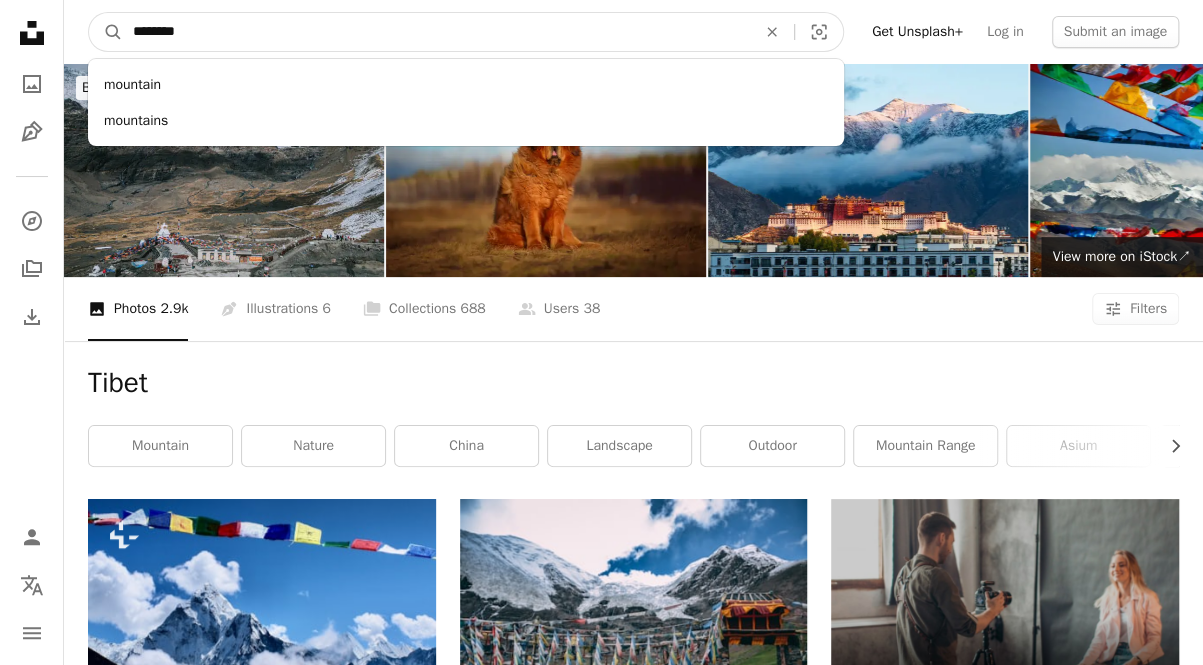 click on "A magnifying glass" at bounding box center (106, 32) 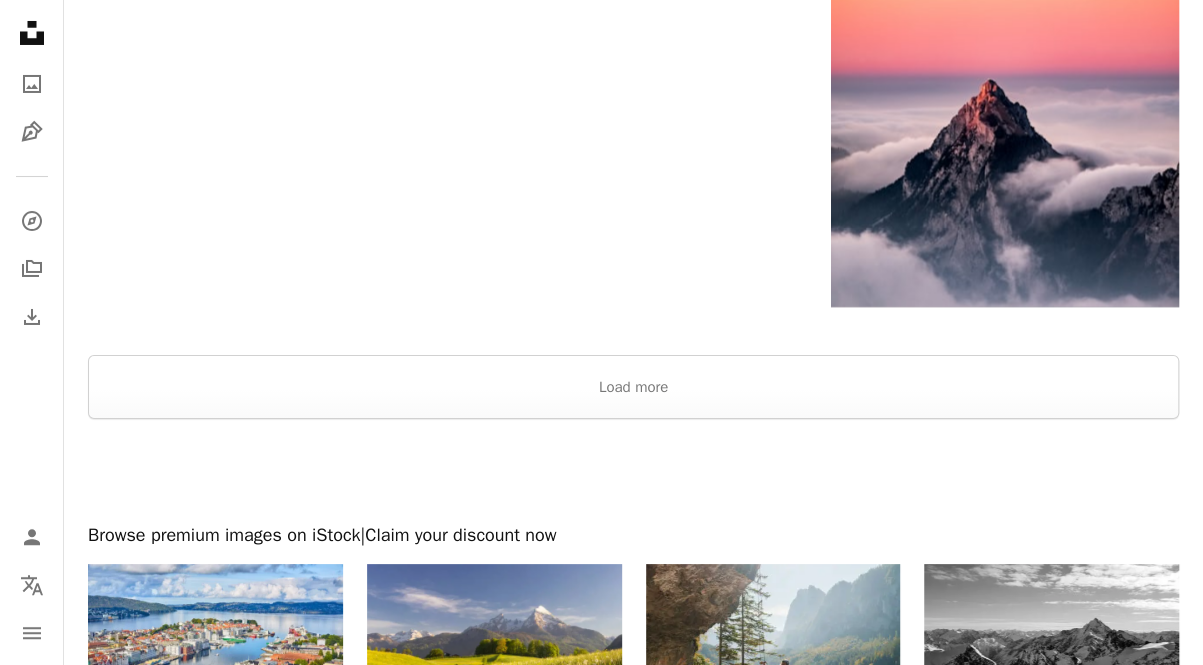 scroll, scrollTop: 3493, scrollLeft: 0, axis: vertical 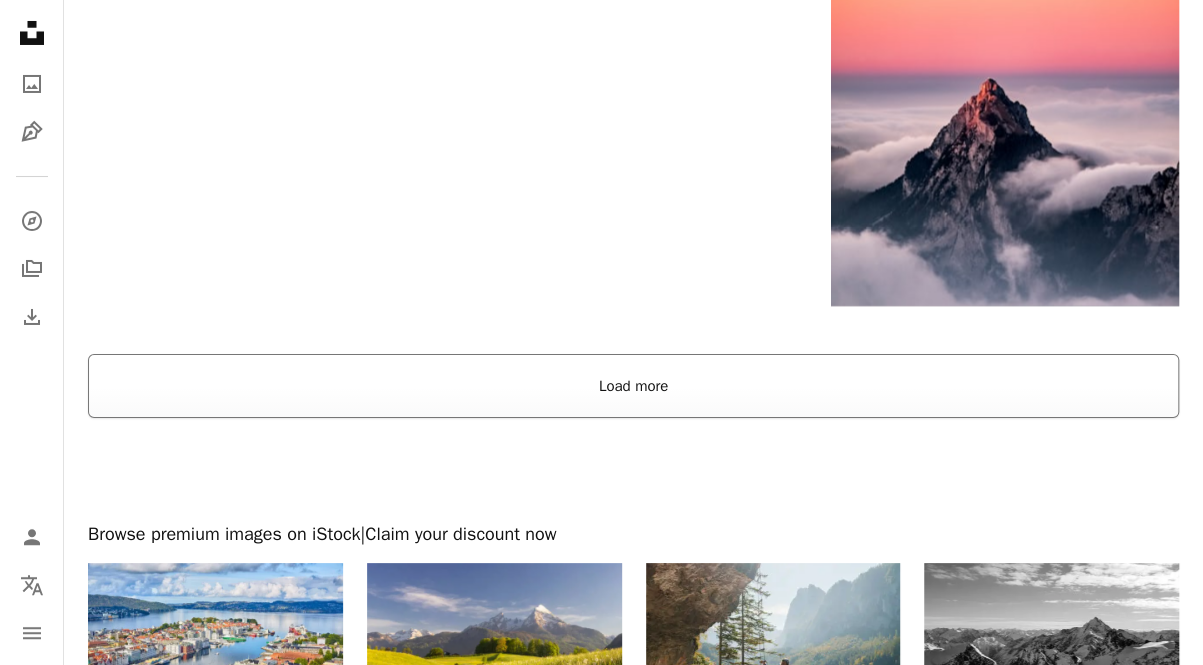click on "Load more" at bounding box center (633, 386) 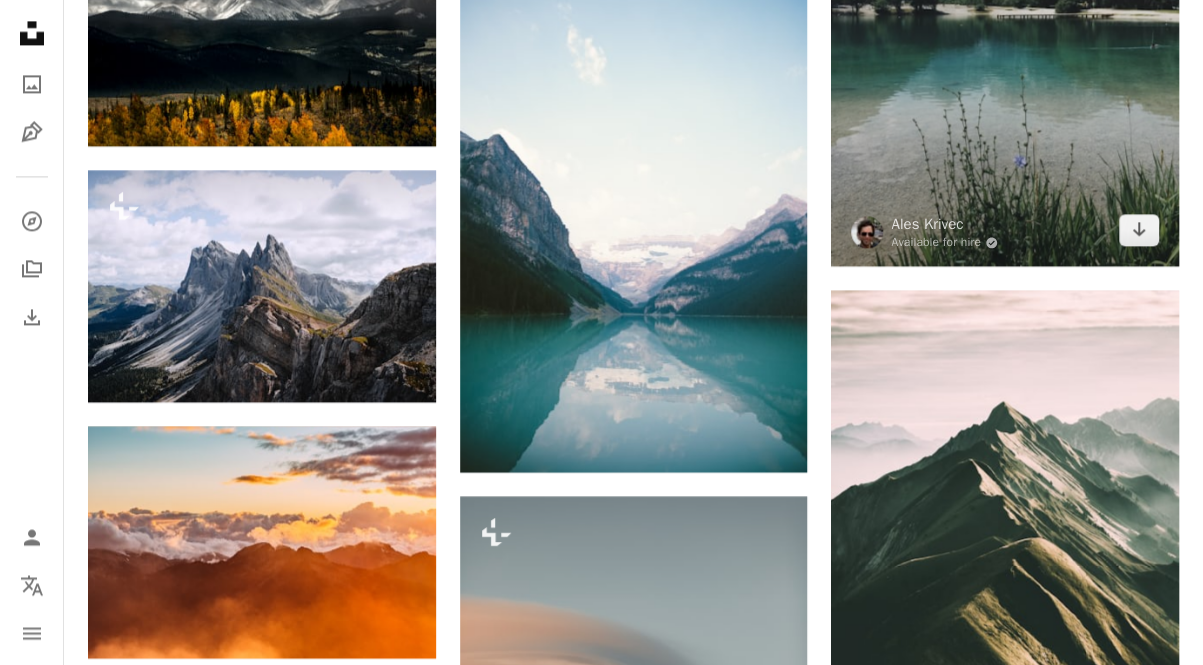 scroll, scrollTop: 9082, scrollLeft: 0, axis: vertical 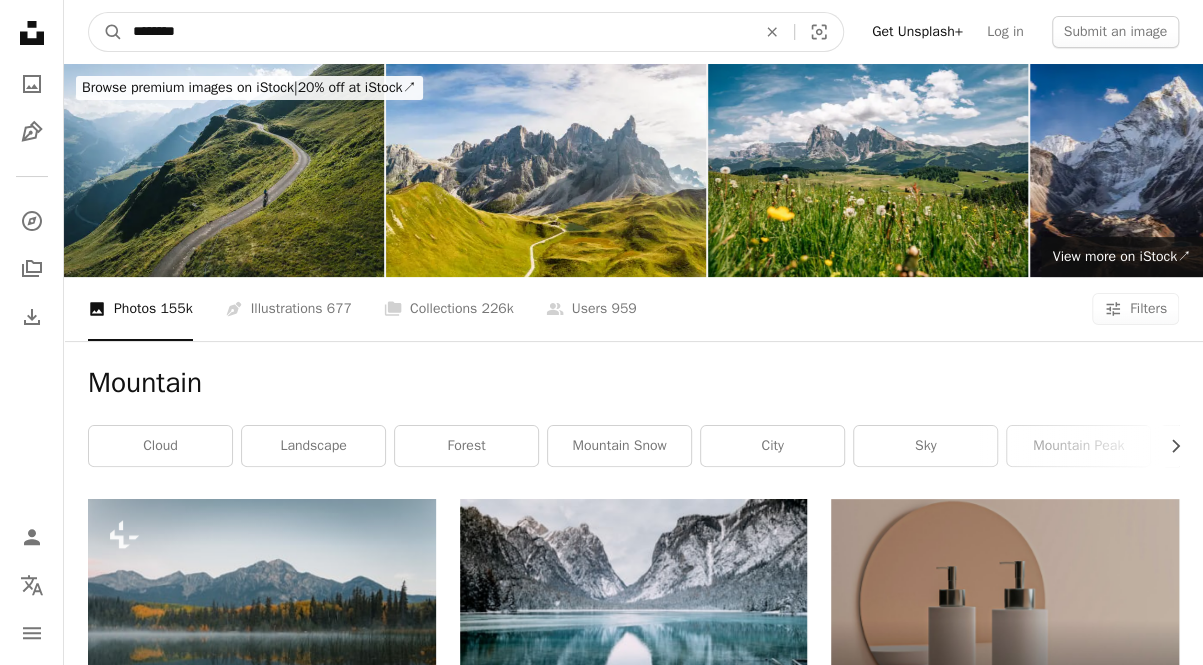 click on "********" at bounding box center (436, 32) 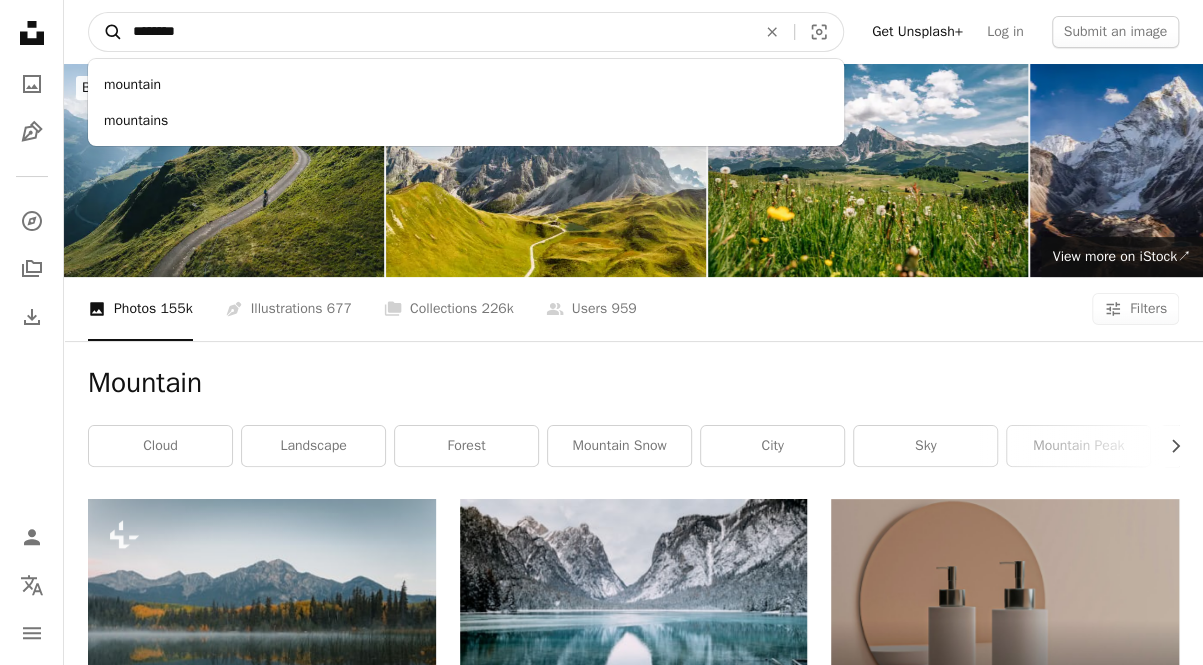 drag, startPoint x: 286, startPoint y: 22, endPoint x: 108, endPoint y: 22, distance: 178 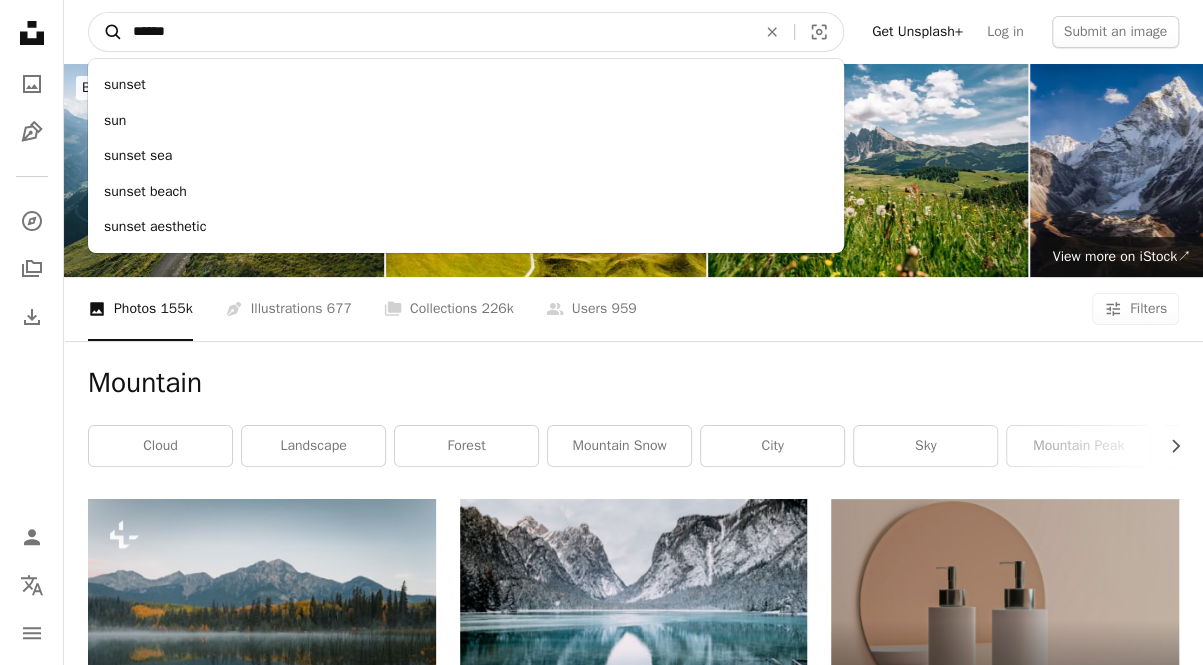 type on "*******" 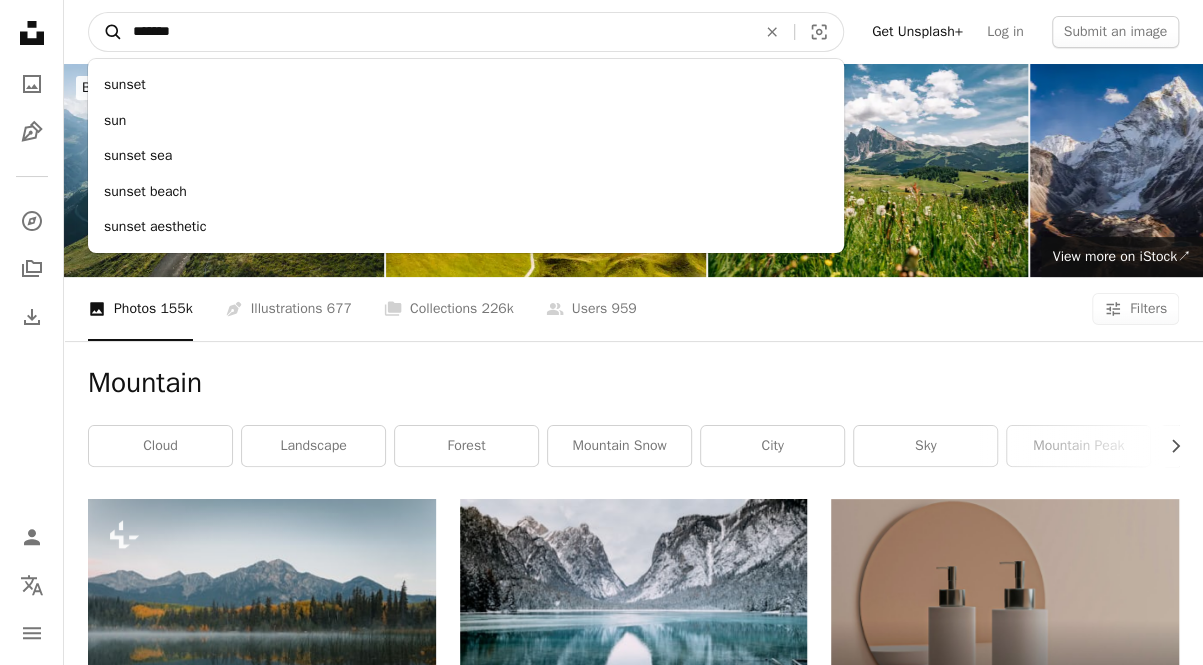 click on "A magnifying glass" at bounding box center [106, 32] 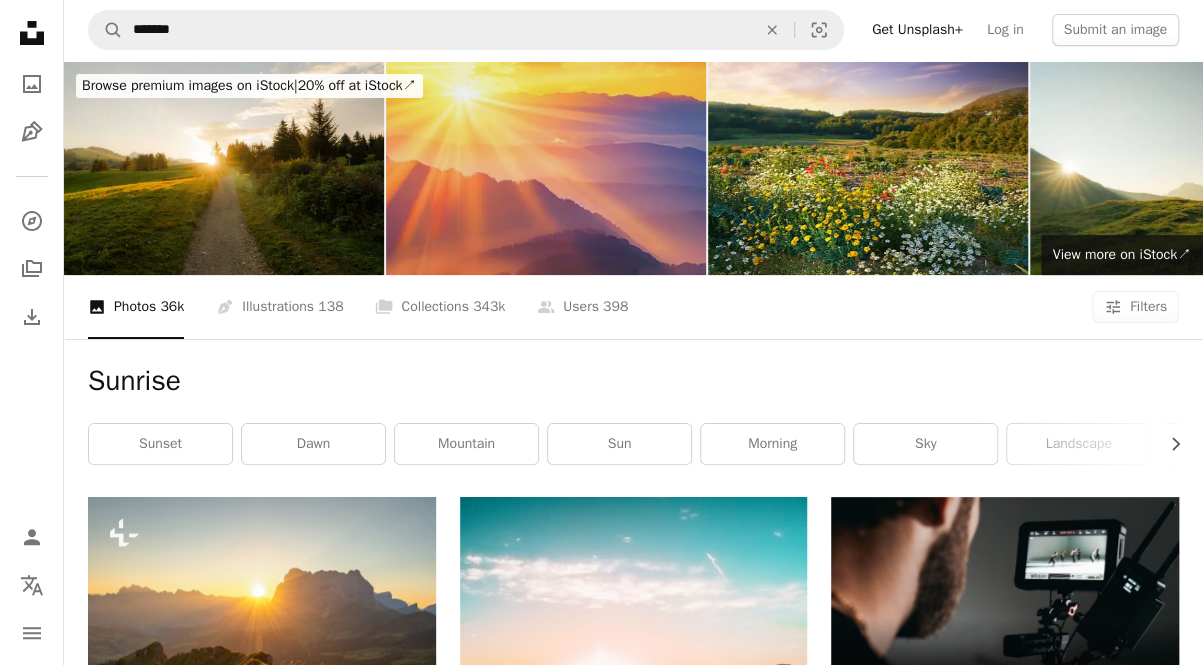 scroll, scrollTop: 0, scrollLeft: 0, axis: both 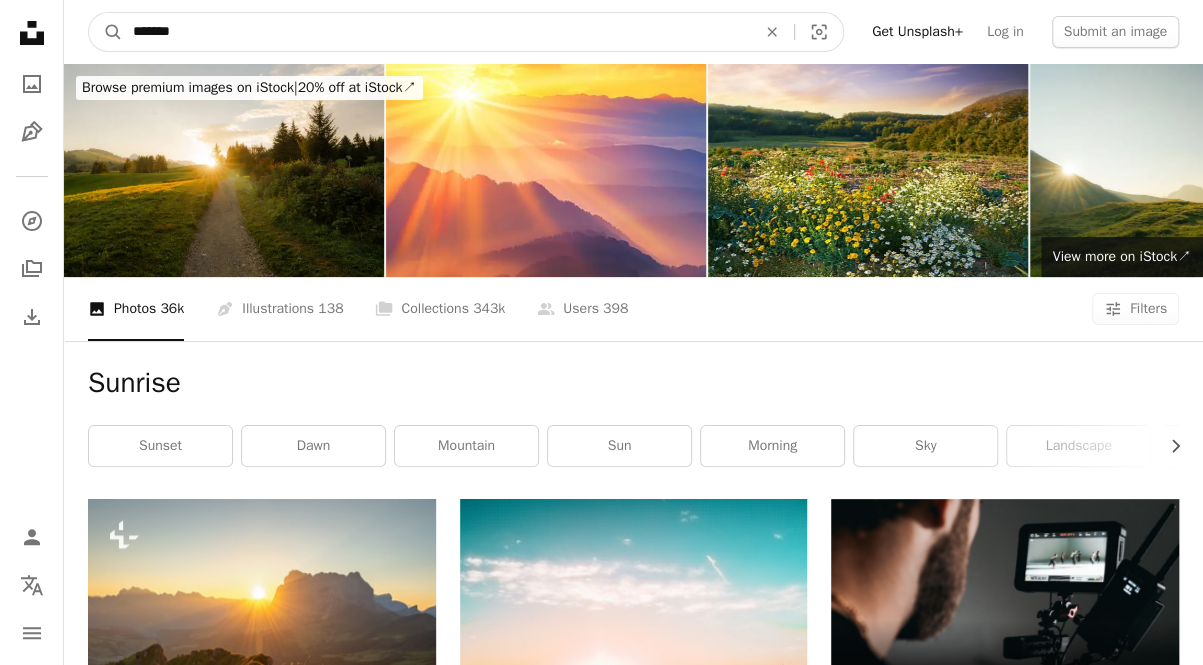 drag, startPoint x: 187, startPoint y: 31, endPoint x: 64, endPoint y: 31, distance: 123 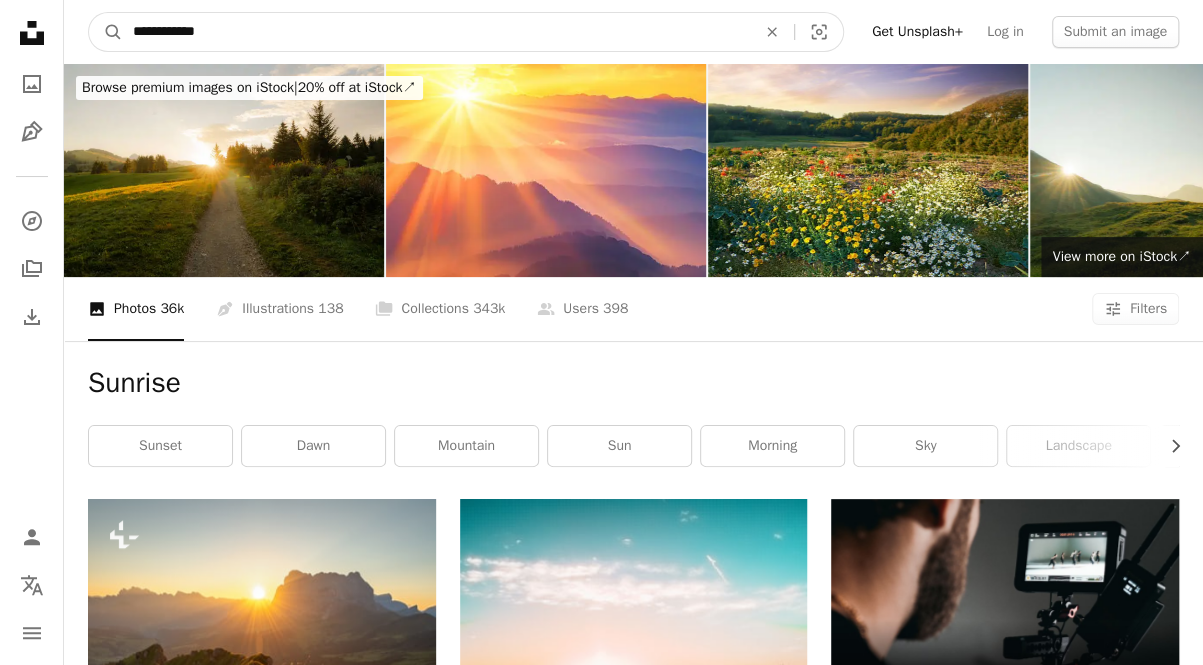 click on "A magnifying glass" at bounding box center [106, 32] 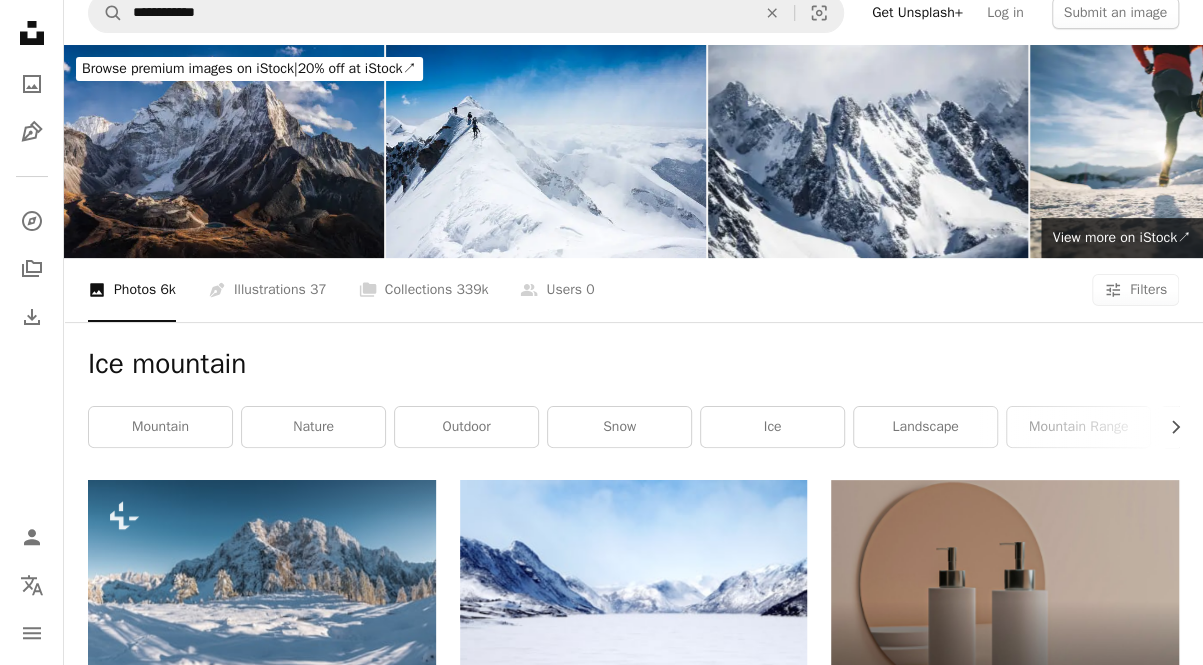 scroll, scrollTop: 0, scrollLeft: 0, axis: both 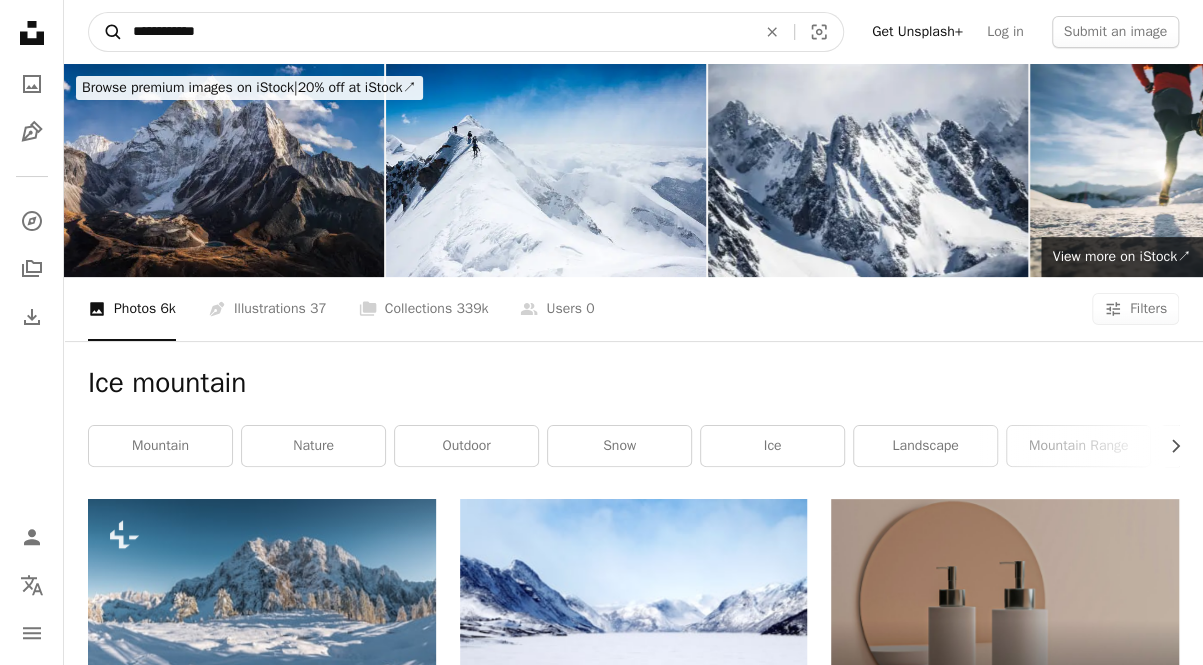 drag, startPoint x: 275, startPoint y: 39, endPoint x: 114, endPoint y: 25, distance: 161.60754 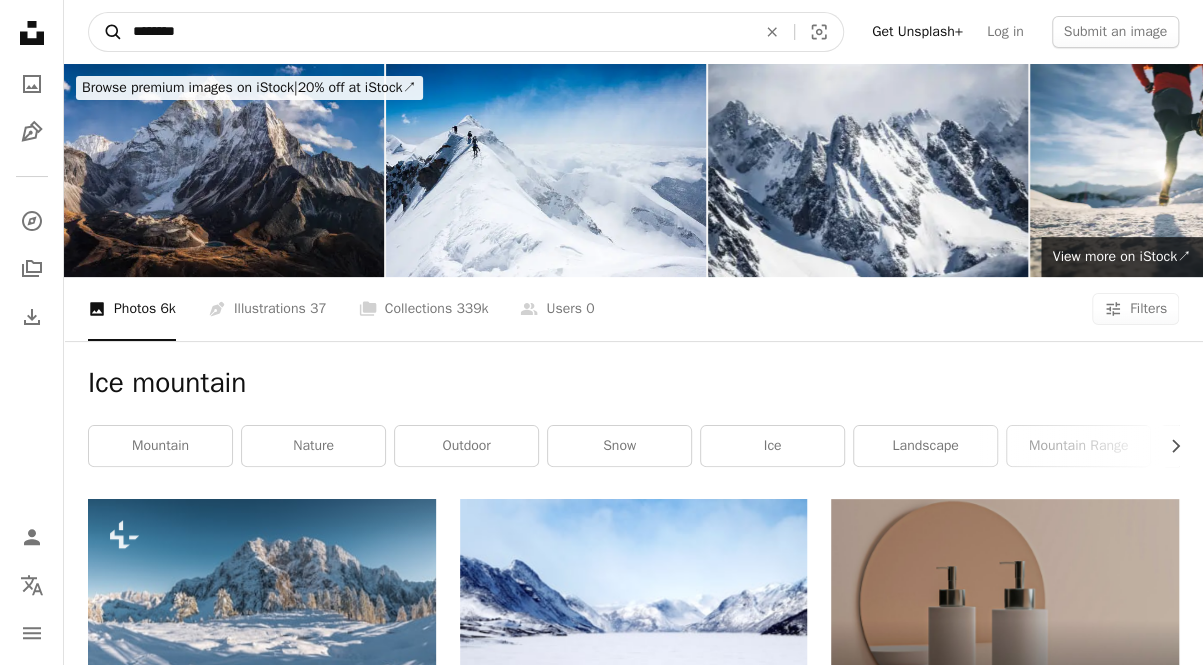 type on "*******" 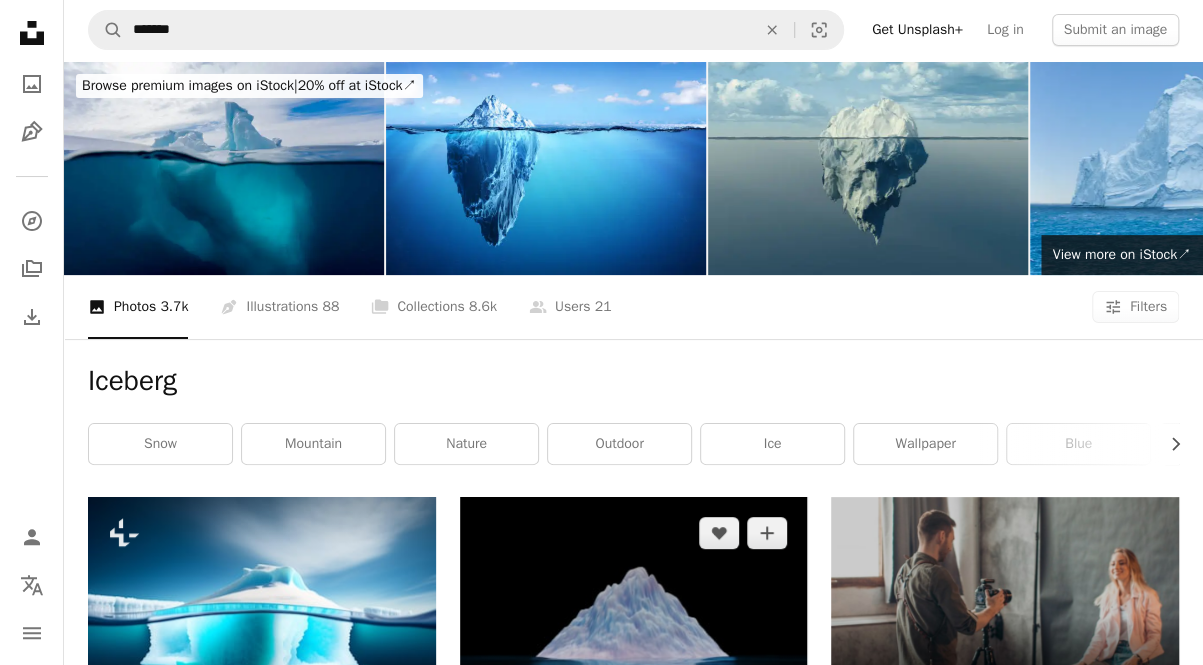 scroll, scrollTop: 0, scrollLeft: 0, axis: both 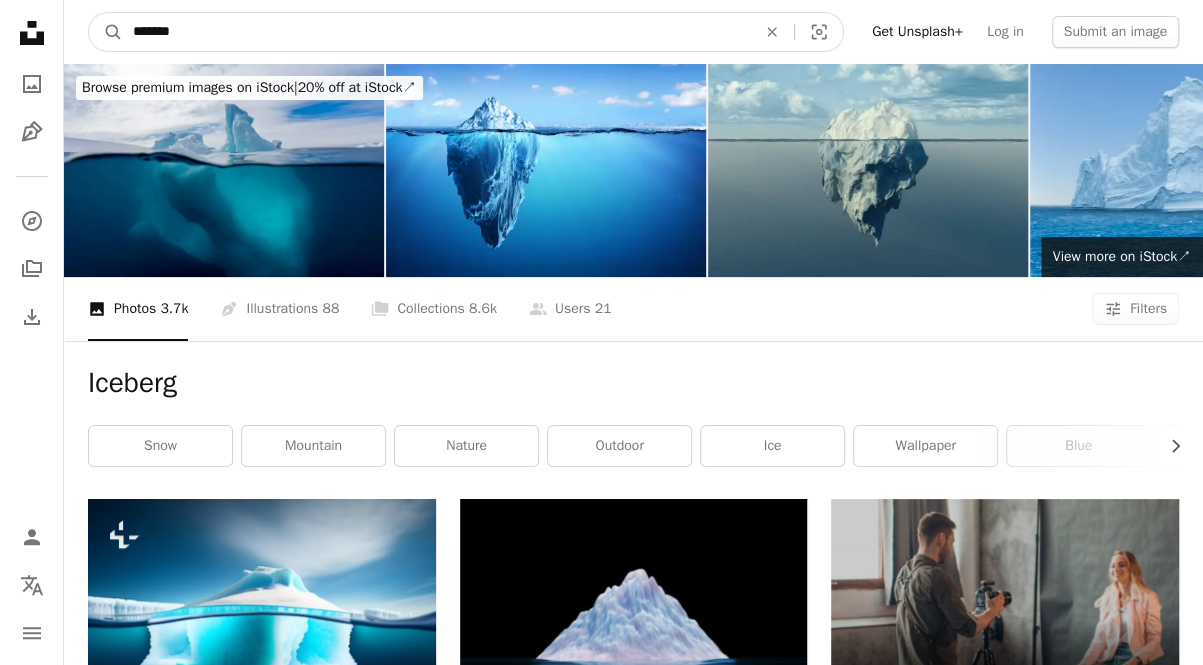 drag, startPoint x: 154, startPoint y: 30, endPoint x: 229, endPoint y: 30, distance: 75 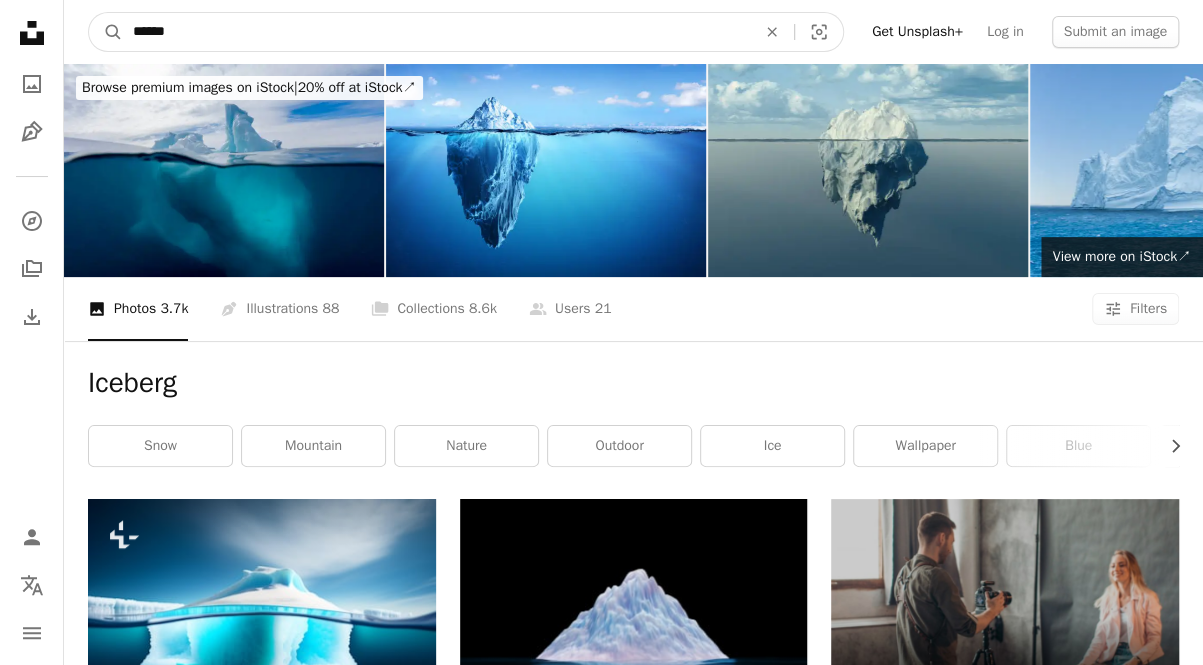 type on "*******" 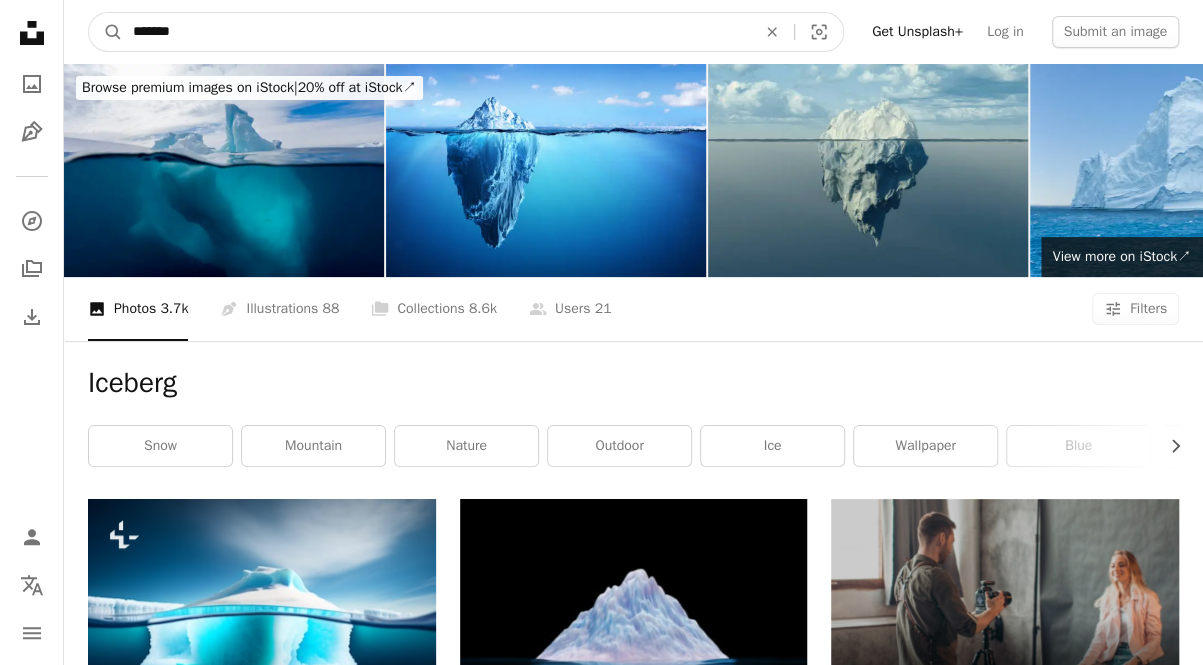 click on "A magnifying glass" at bounding box center [106, 32] 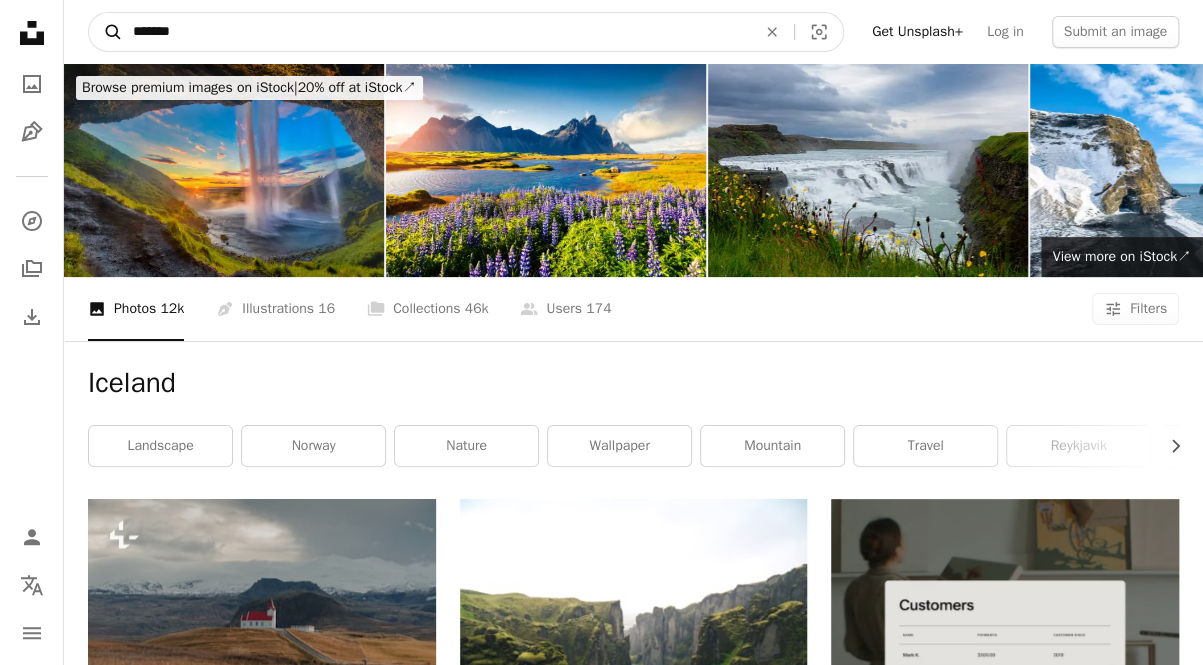 drag, startPoint x: 129, startPoint y: 19, endPoint x: 114, endPoint y: 19, distance: 15 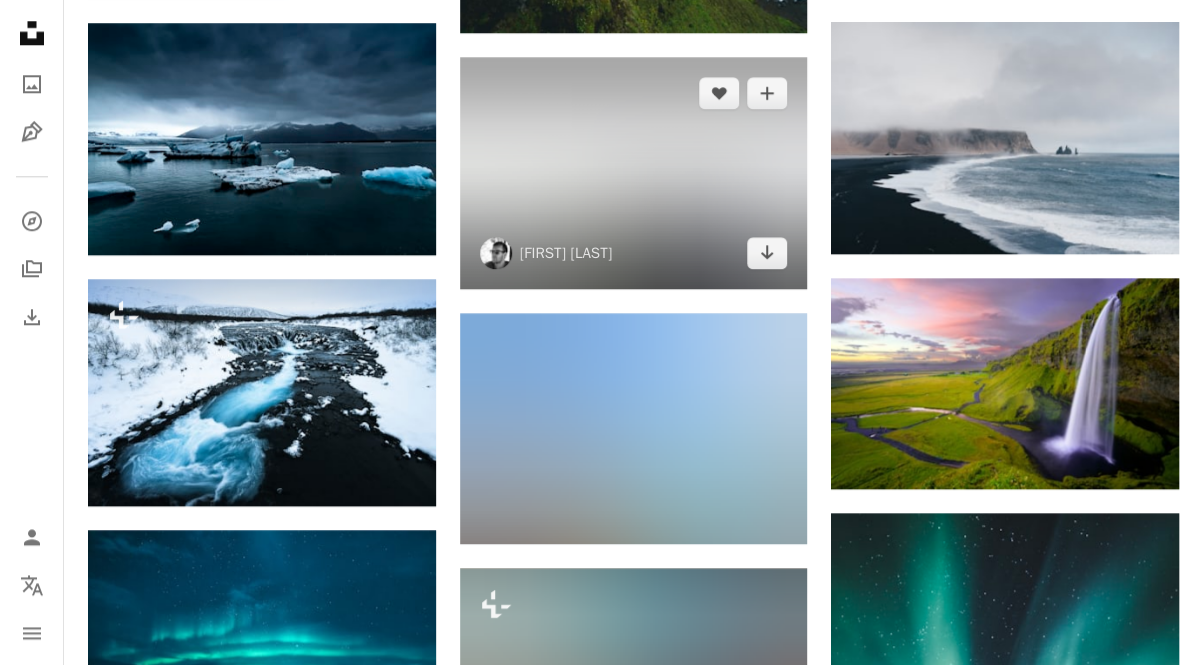 scroll, scrollTop: 998, scrollLeft: 0, axis: vertical 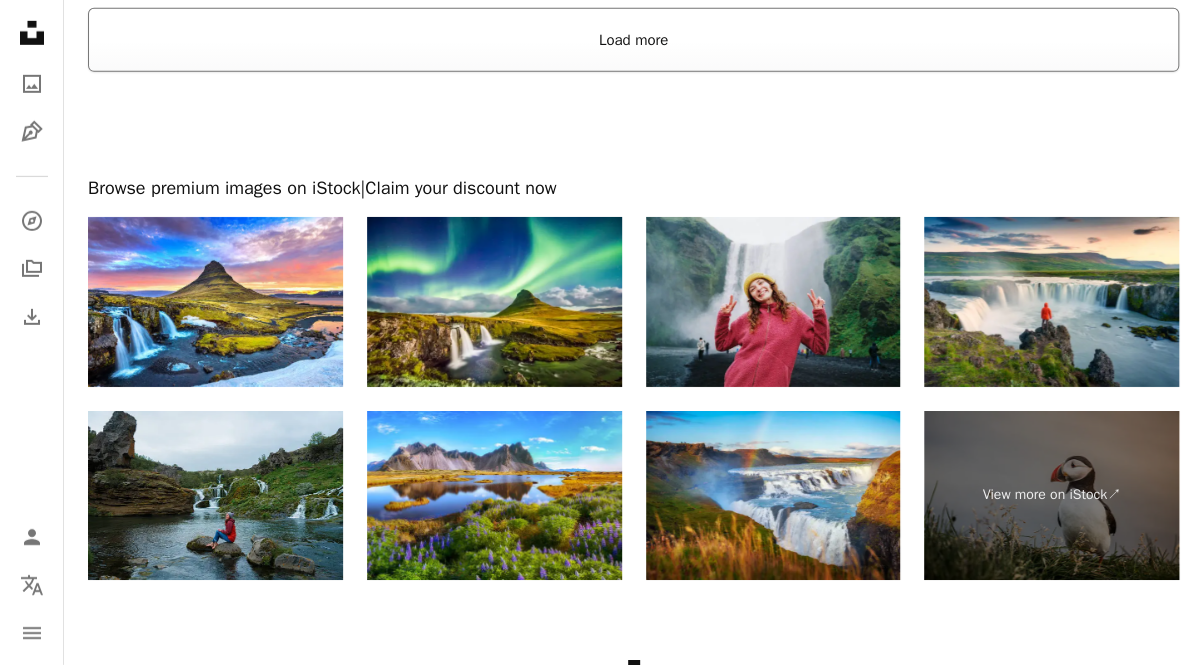 click on "Load more" at bounding box center [633, 40] 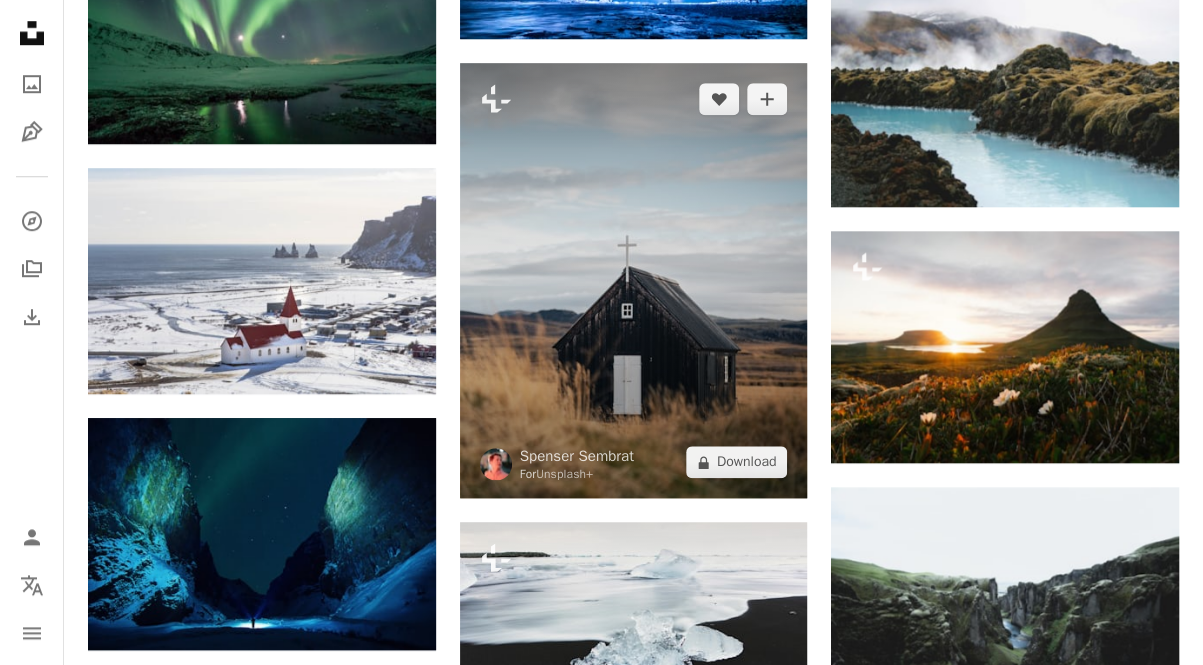 scroll, scrollTop: 4343, scrollLeft: 0, axis: vertical 